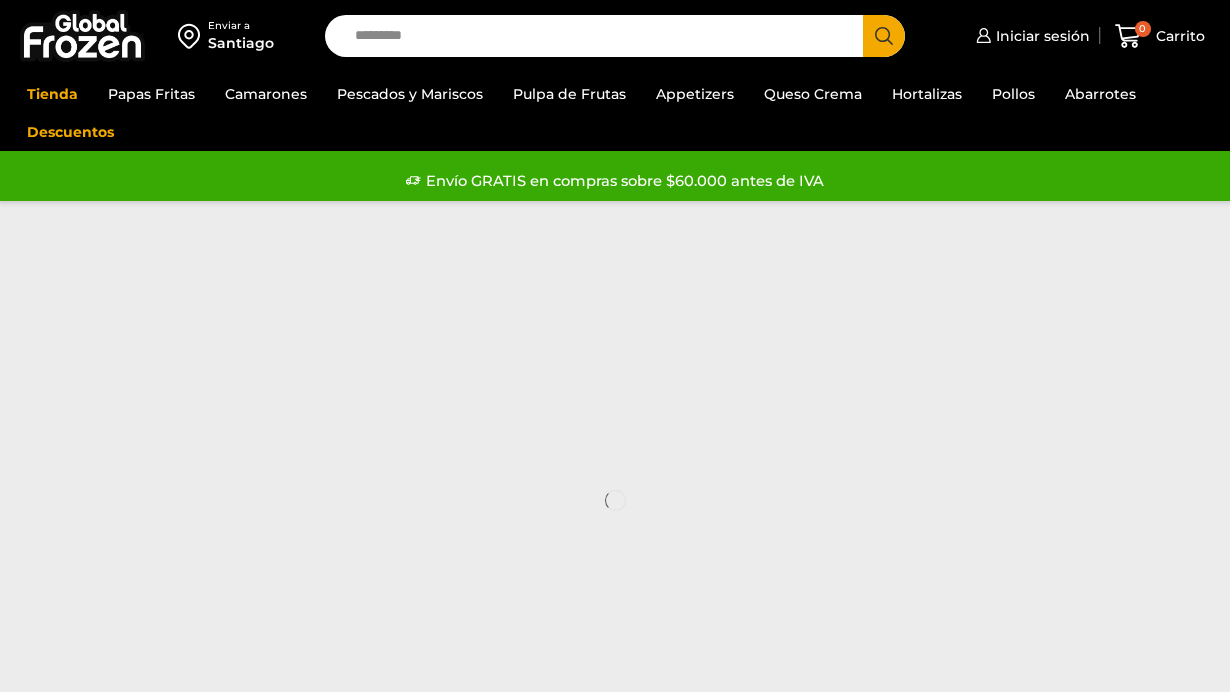 scroll, scrollTop: 0, scrollLeft: 0, axis: both 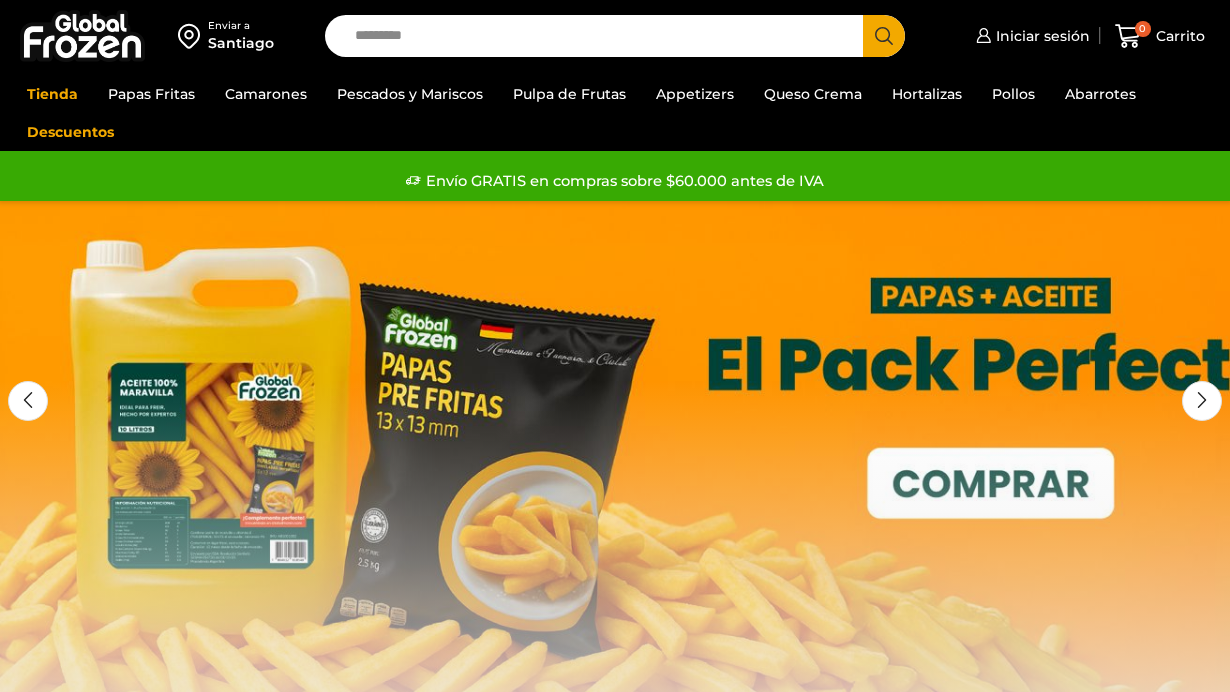 click on "Search input" at bounding box center (599, 36) 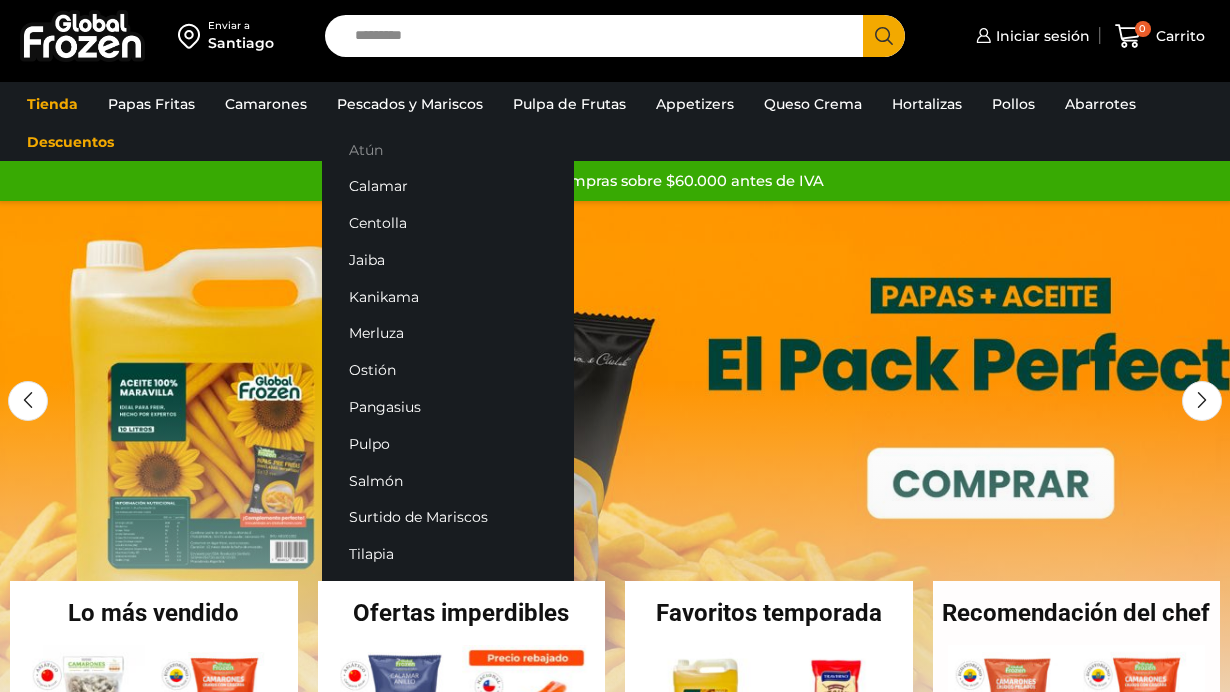 click on "Atún" at bounding box center [448, 149] 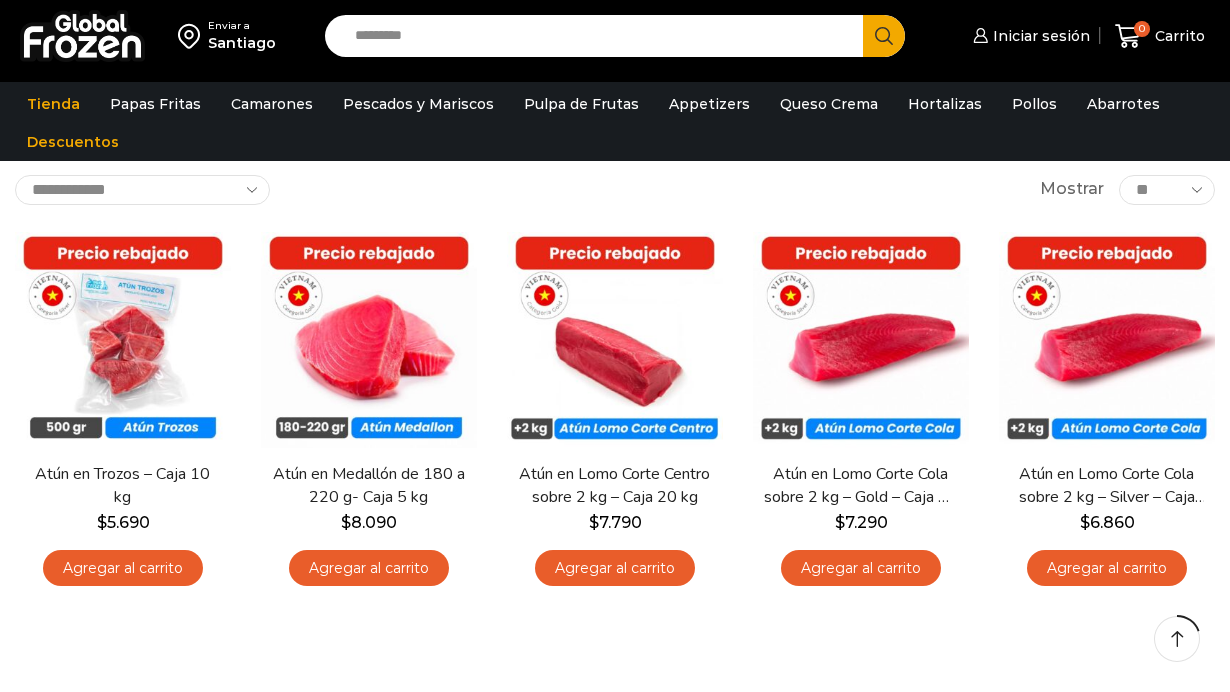 scroll, scrollTop: 120, scrollLeft: 0, axis: vertical 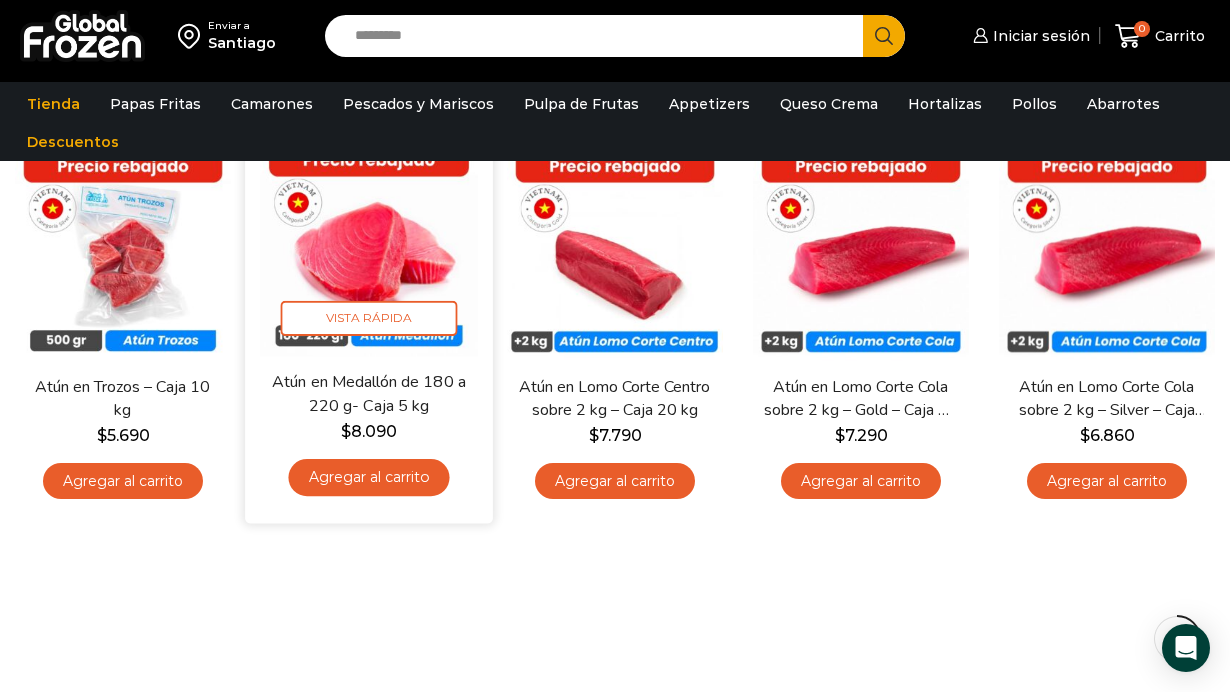 click on "Agregar al carrito" at bounding box center (368, 477) 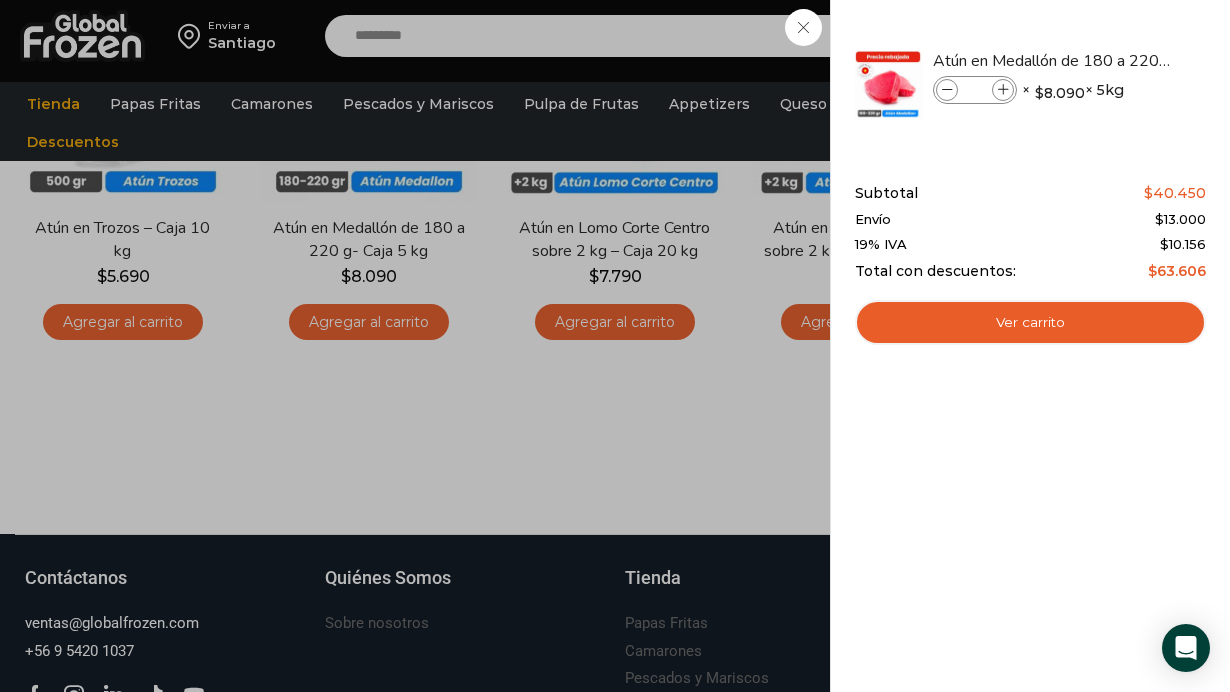 scroll, scrollTop: 318, scrollLeft: 0, axis: vertical 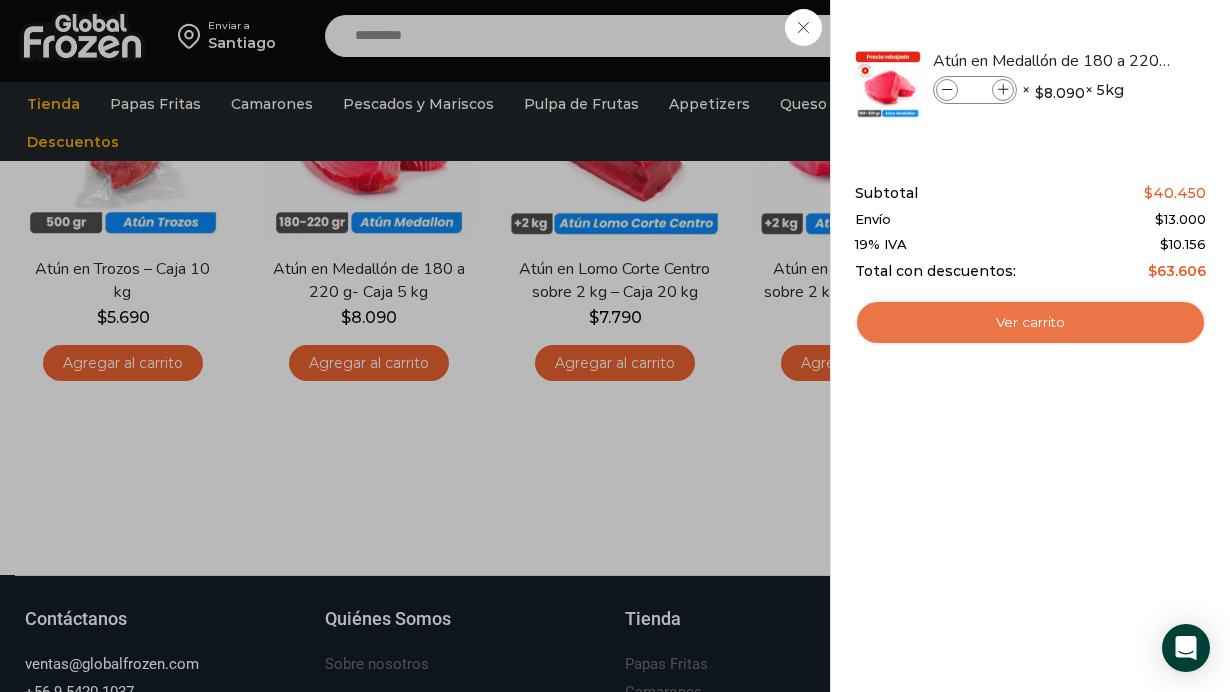 click on "Ver carrito" at bounding box center [1030, 323] 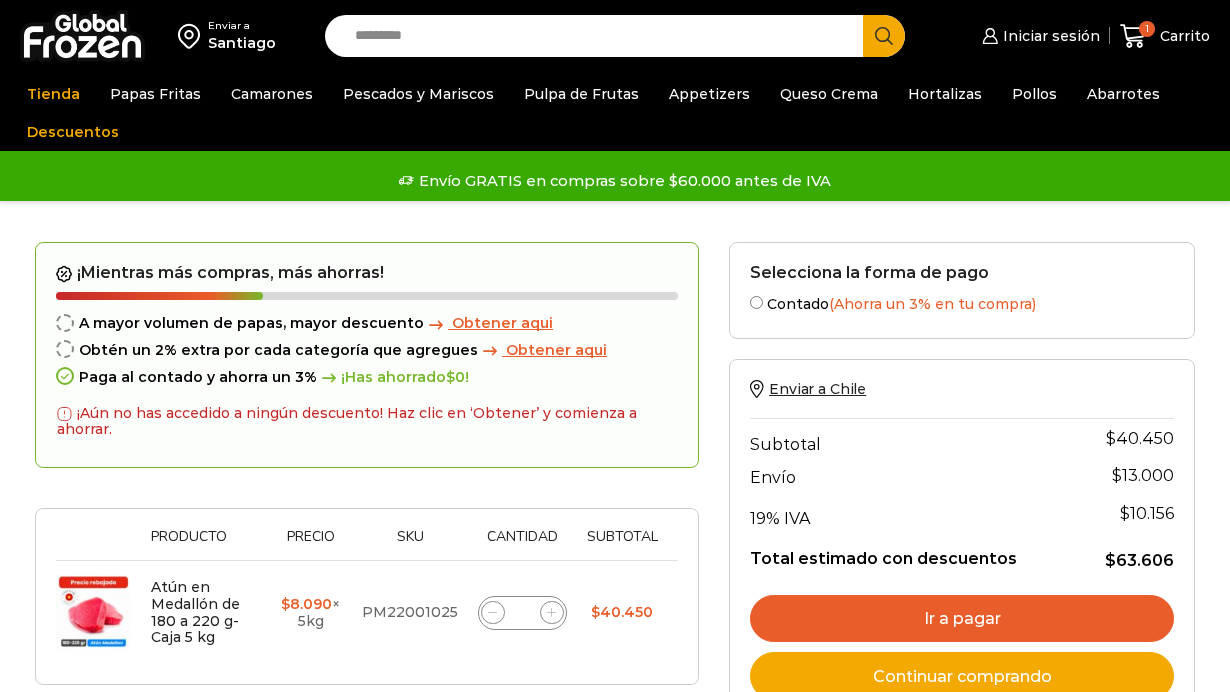 scroll, scrollTop: 0, scrollLeft: 0, axis: both 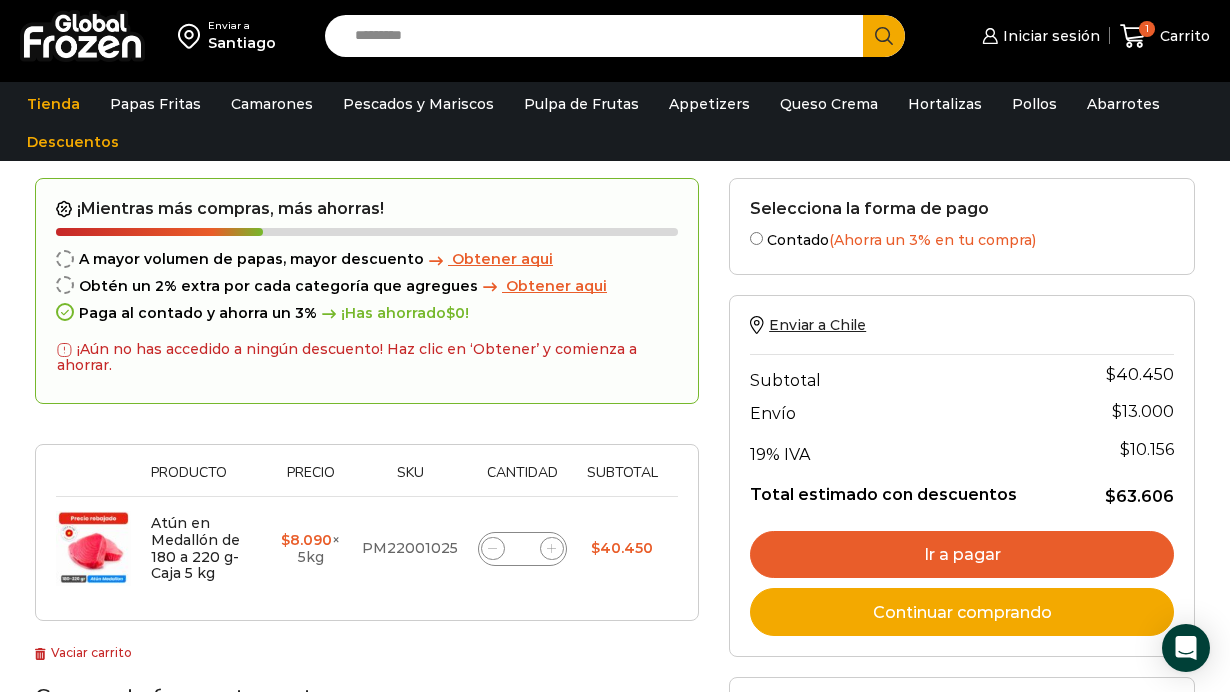 click on "Obtener aqui" at bounding box center [556, 286] 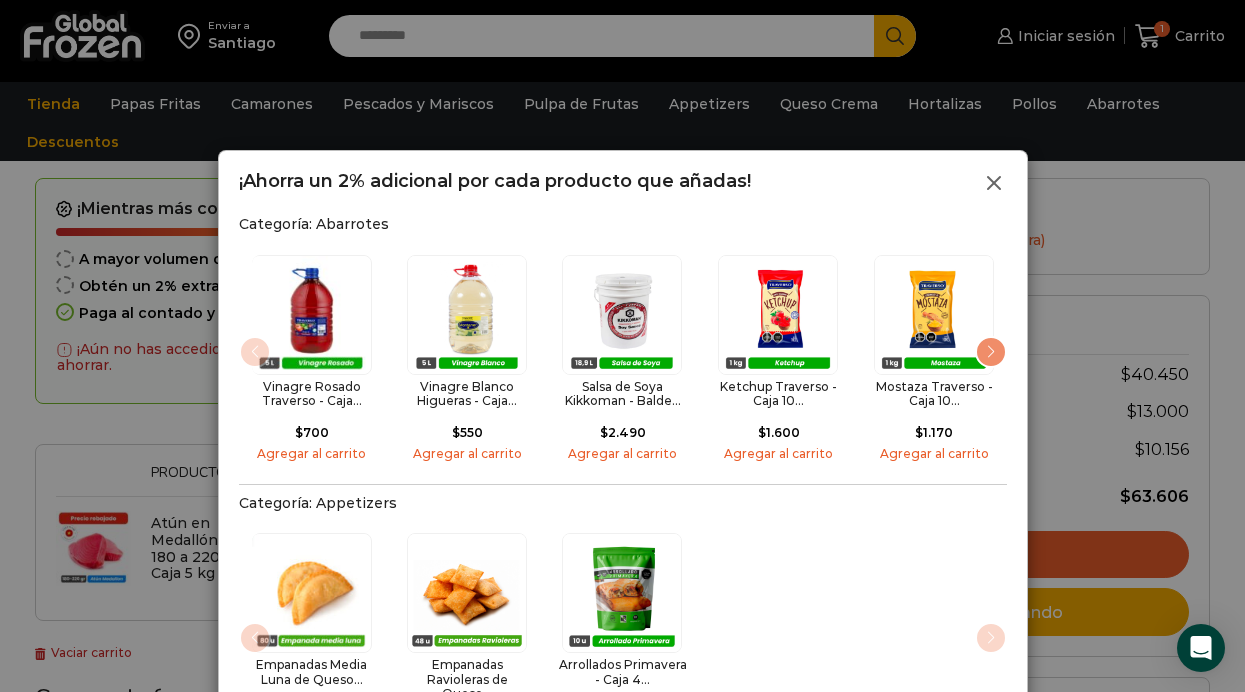 click 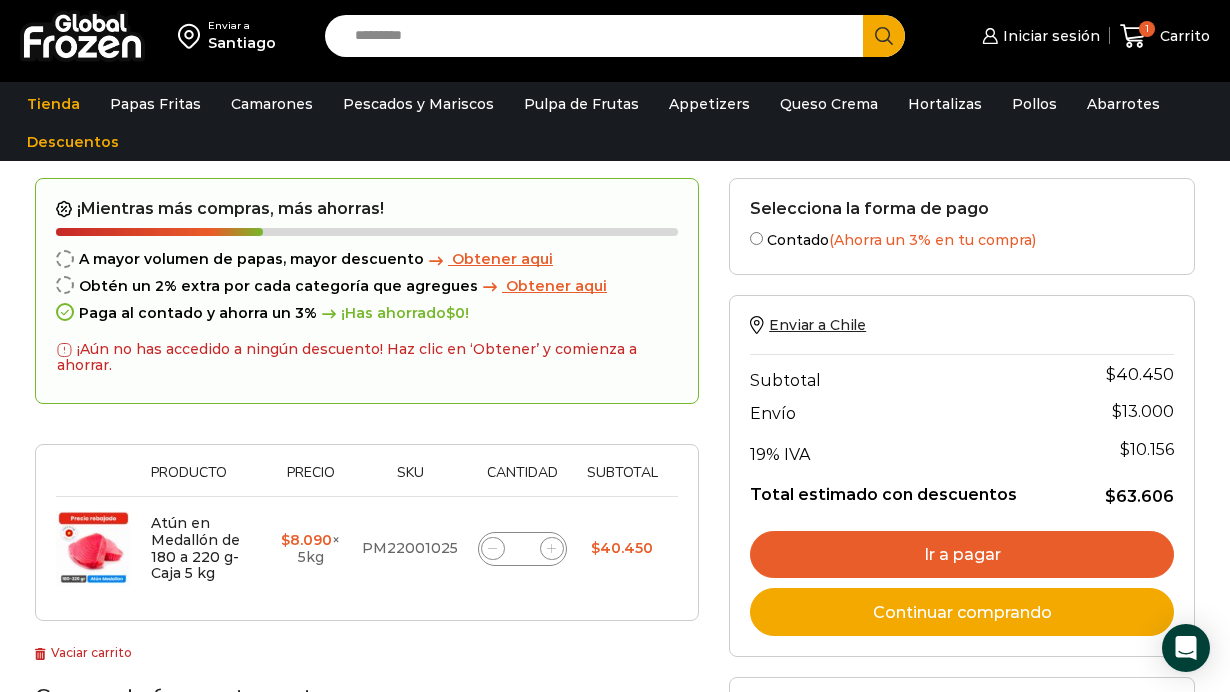 click on "Ir a pagar" at bounding box center (962, 555) 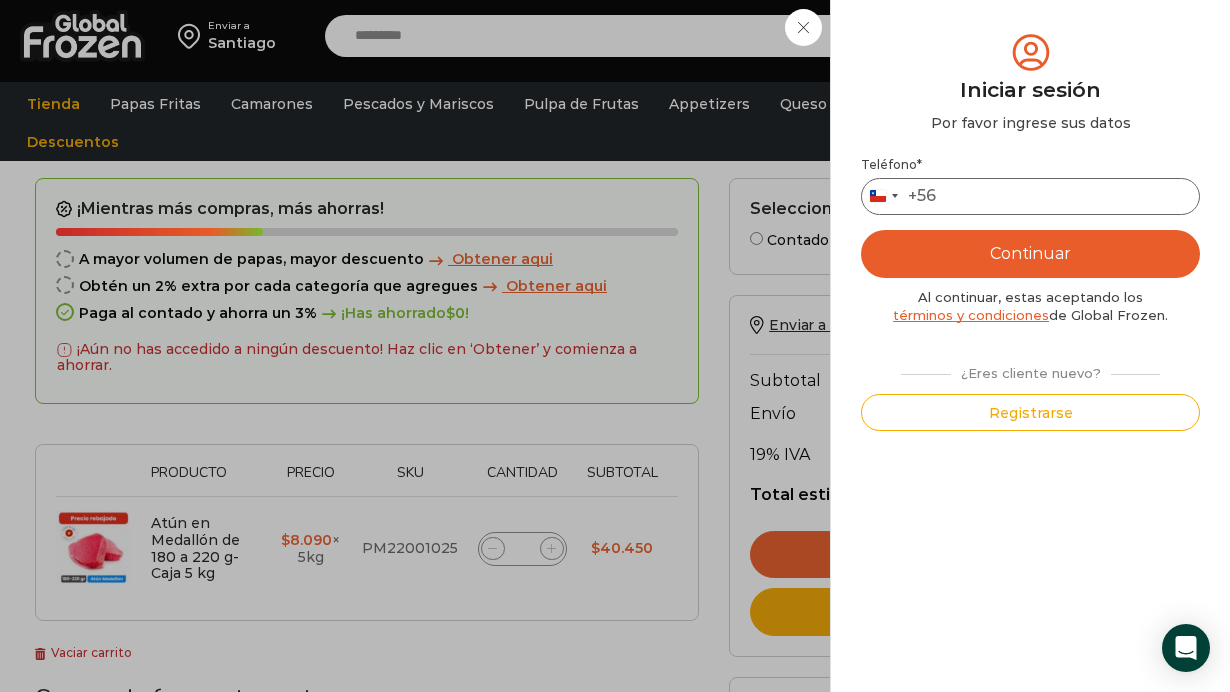 click on "Teléfono
*" at bounding box center [1030, 196] 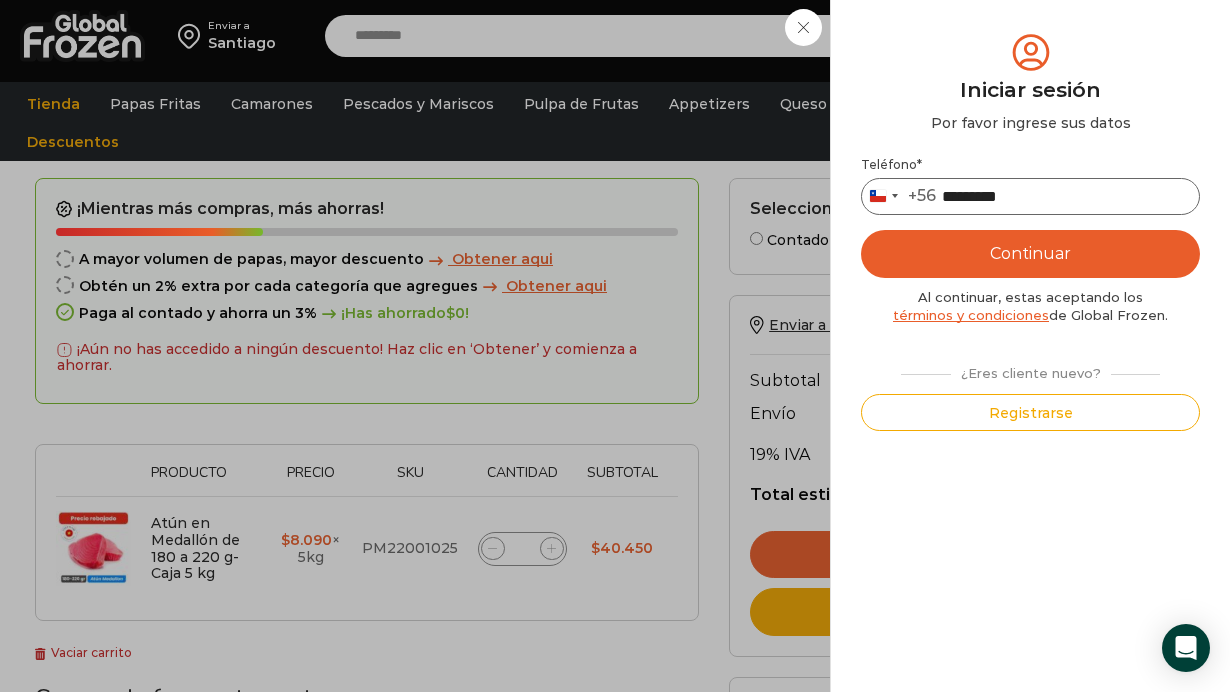 type on "*********" 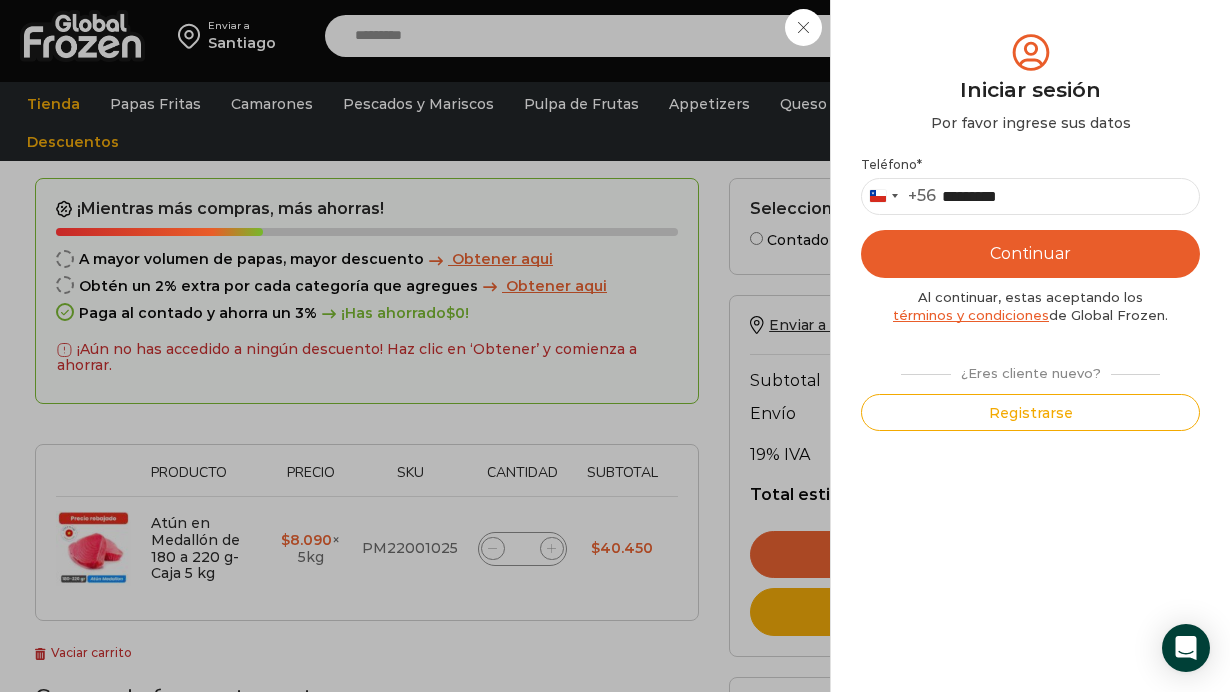 click on "Continuar" at bounding box center [1030, 254] 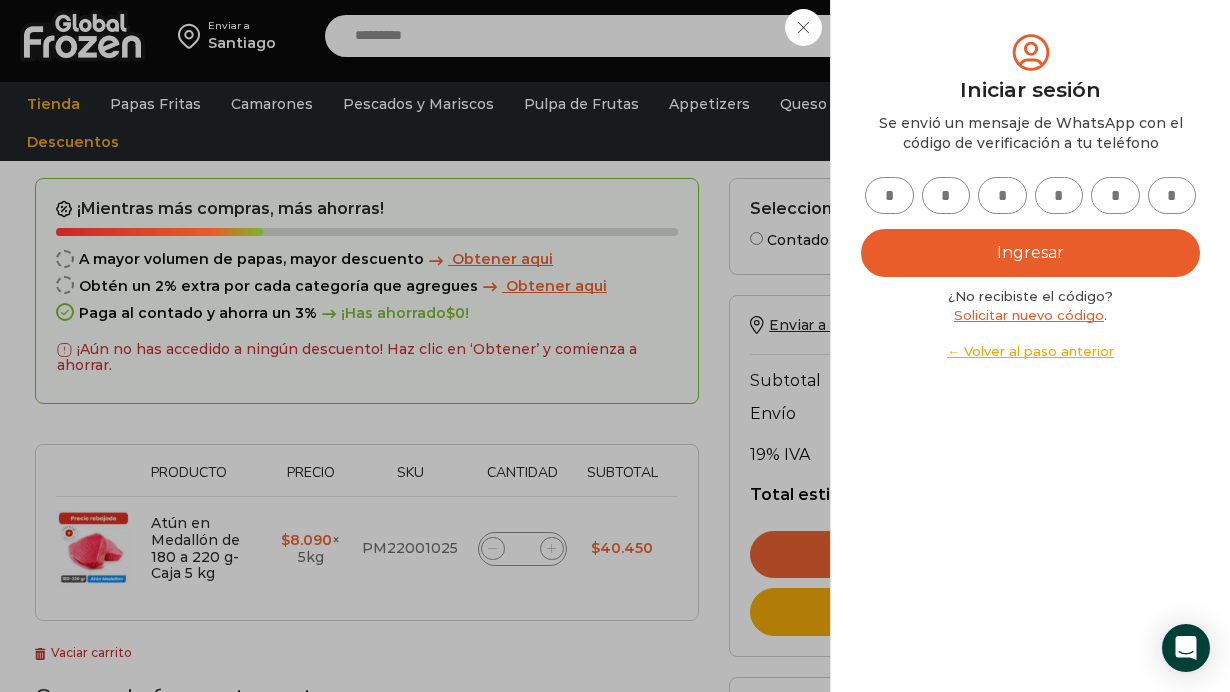 click at bounding box center [889, 195] 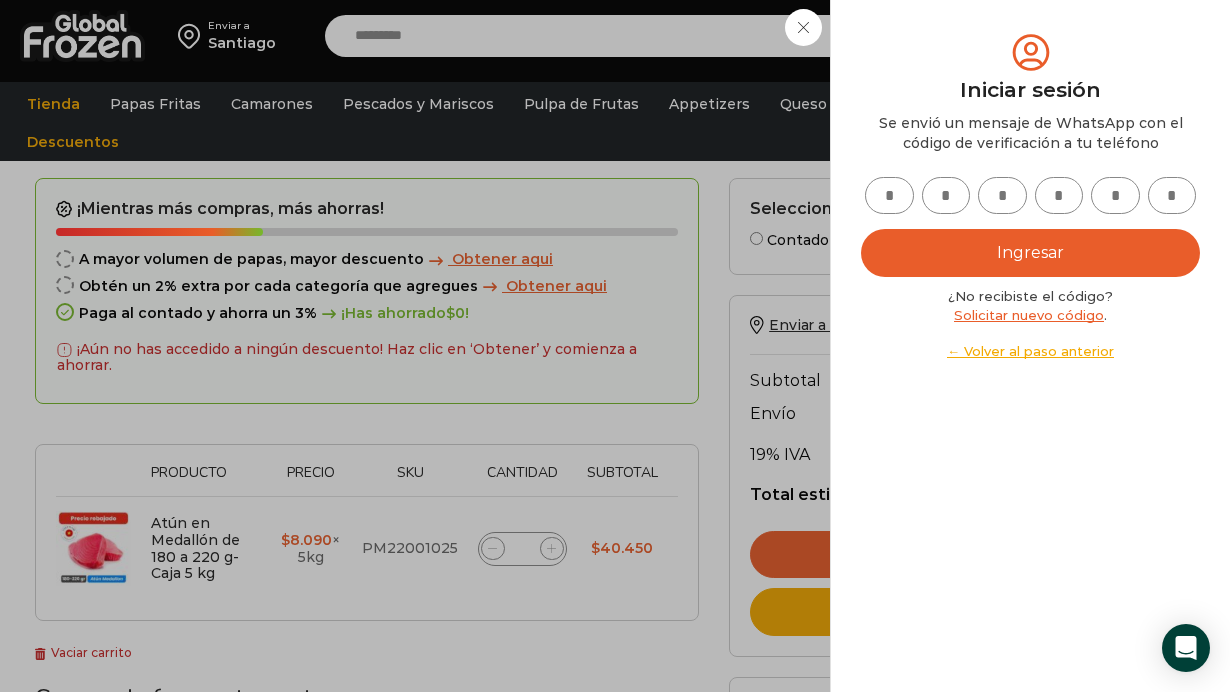 type on "*" 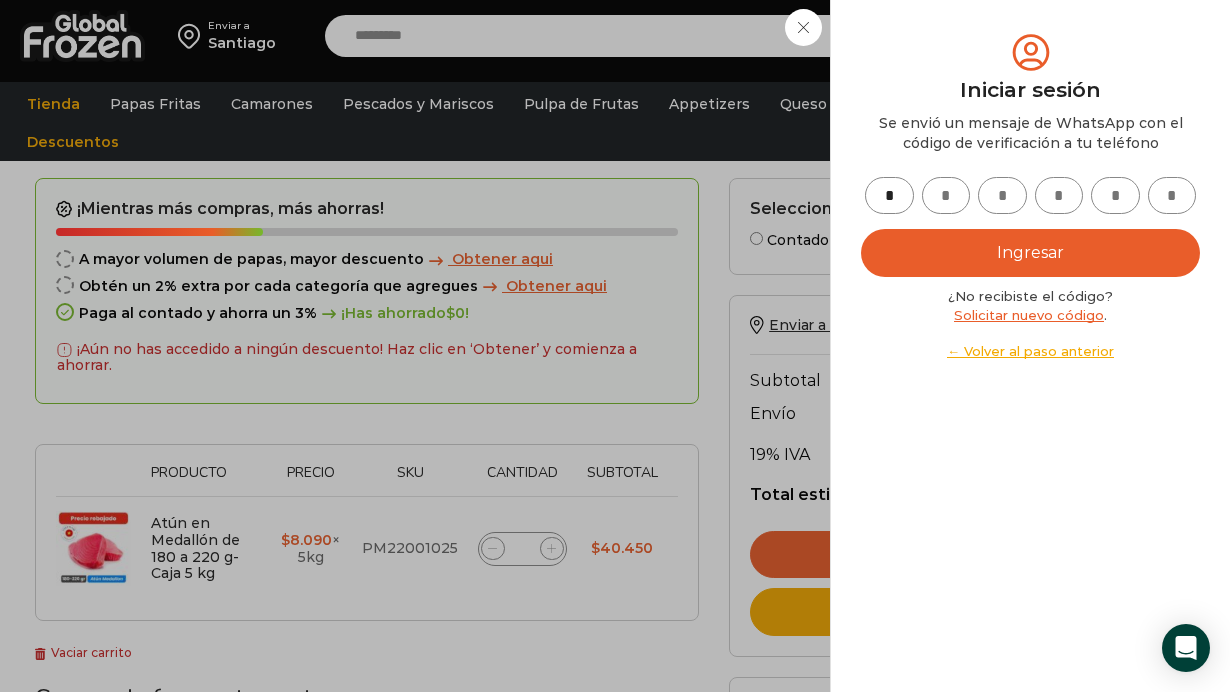 type on "*" 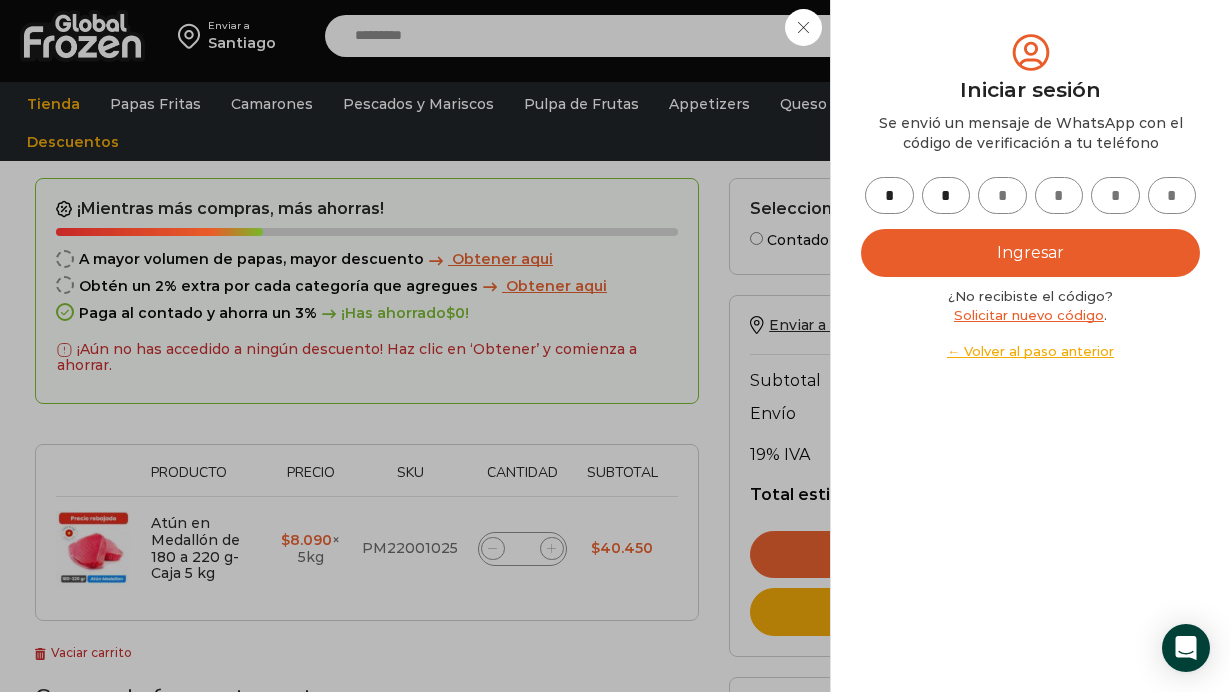 type on "*" 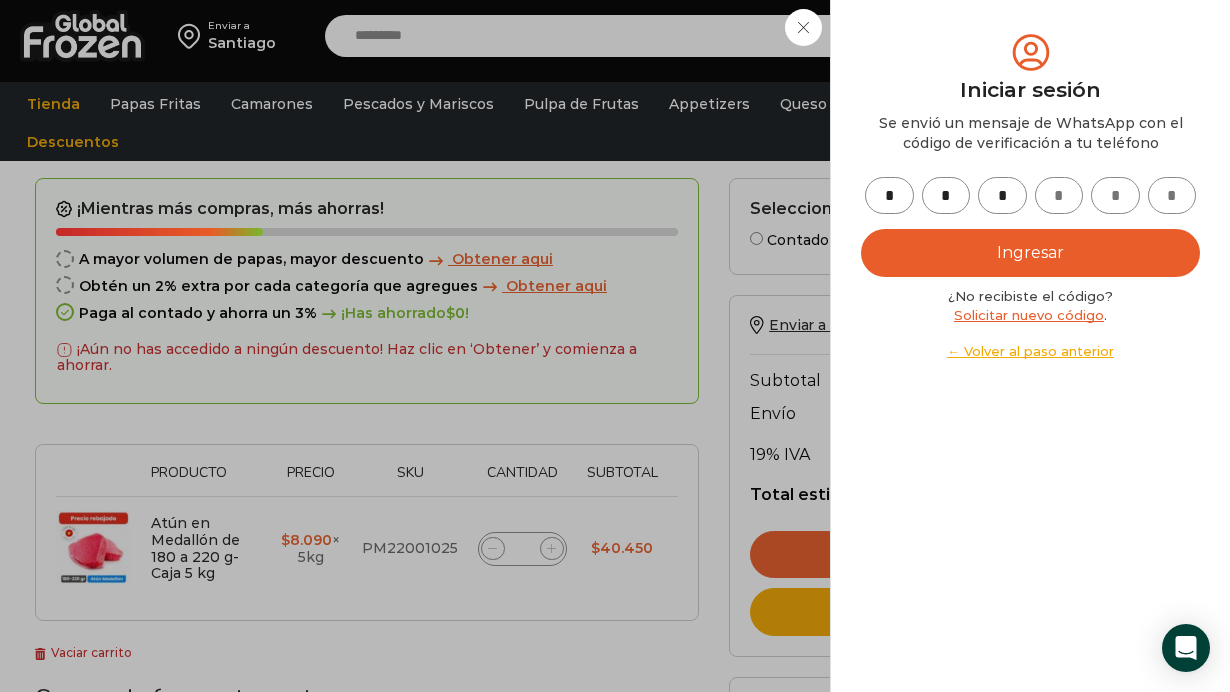 type on "*" 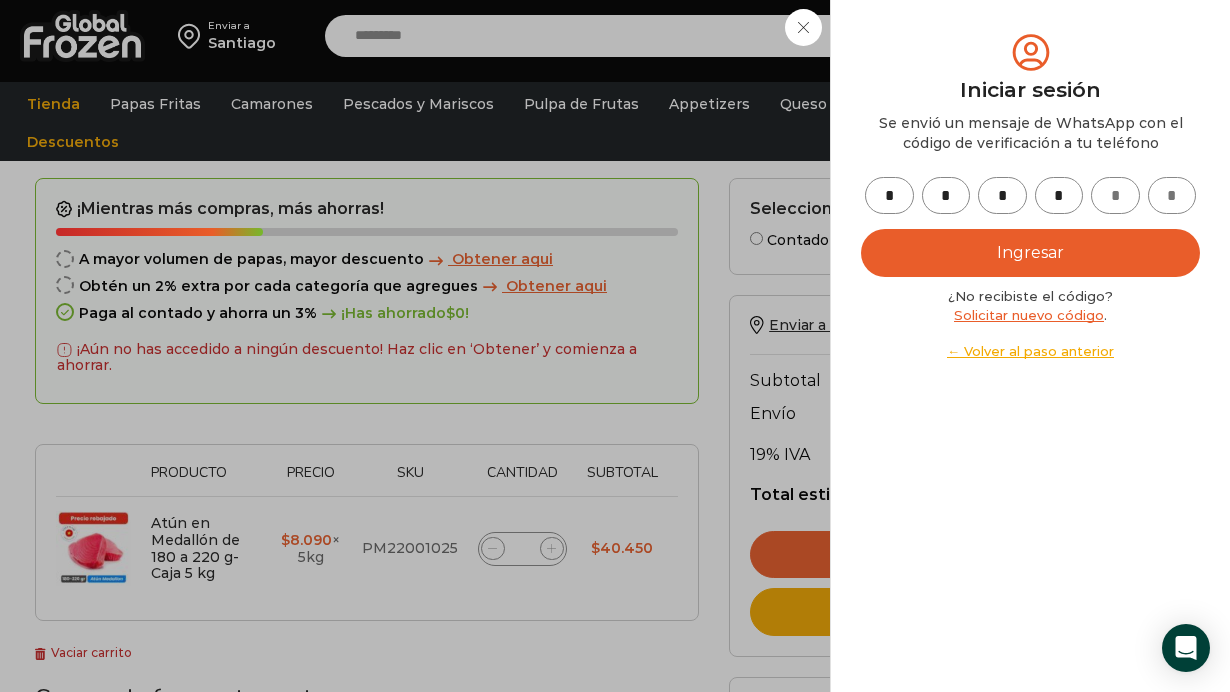 type on "*" 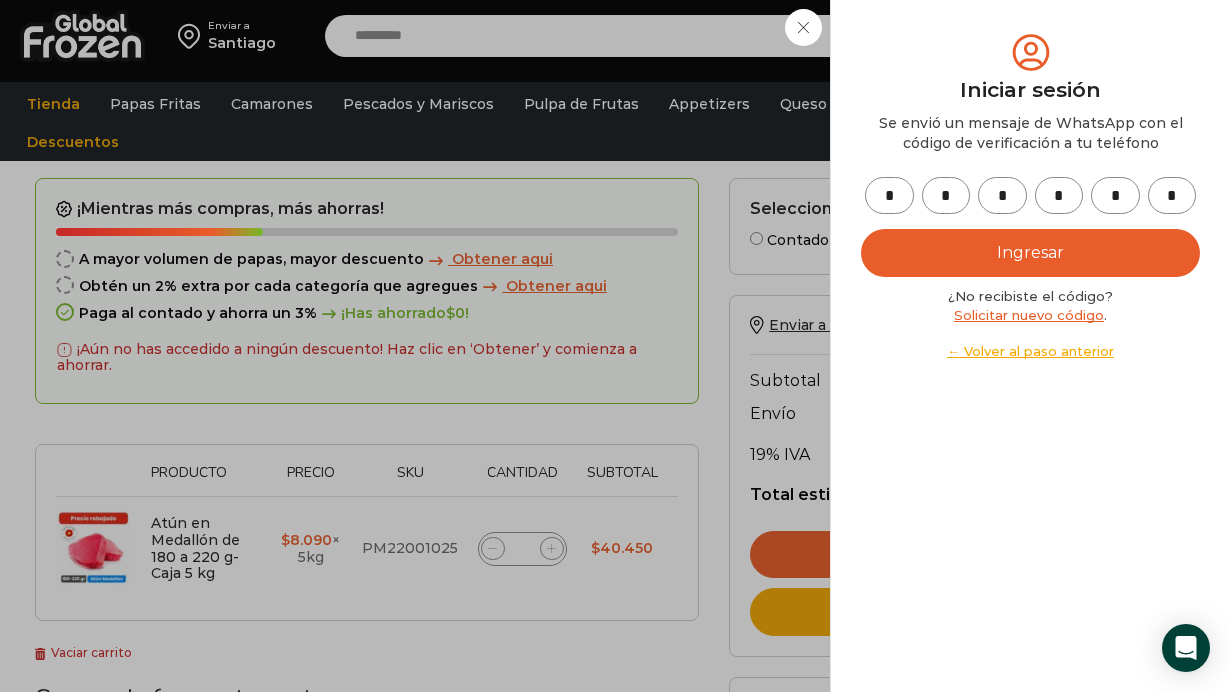 type on "*" 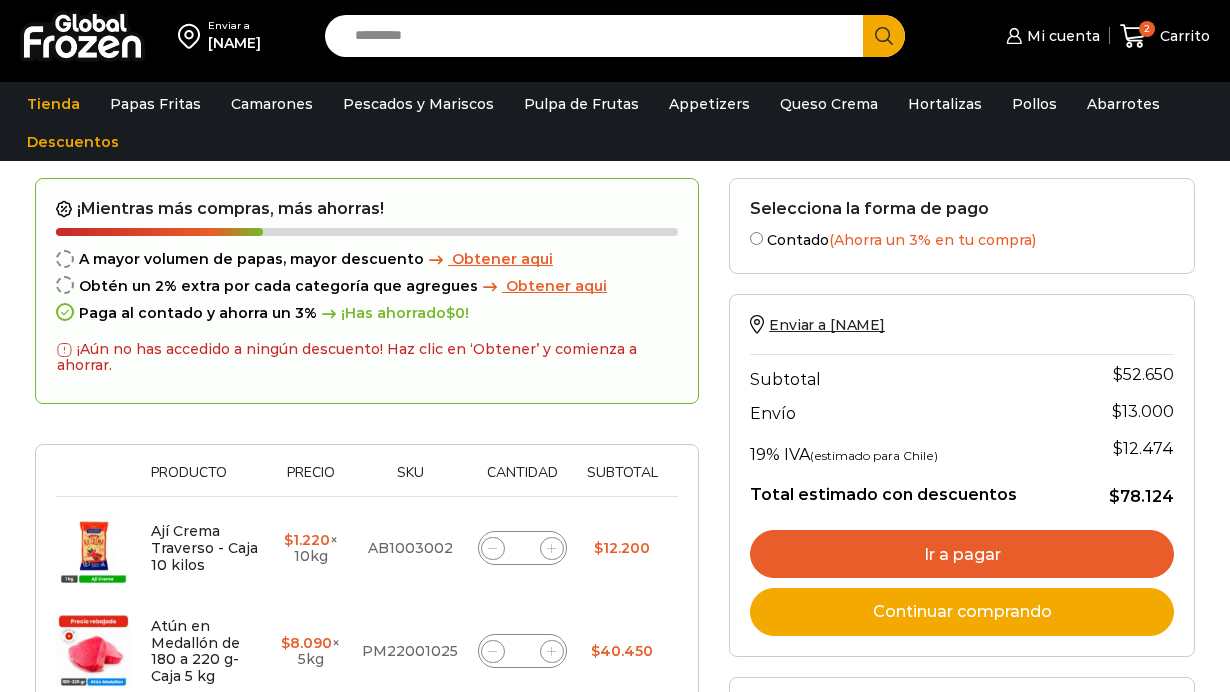 scroll, scrollTop: 74, scrollLeft: 0, axis: vertical 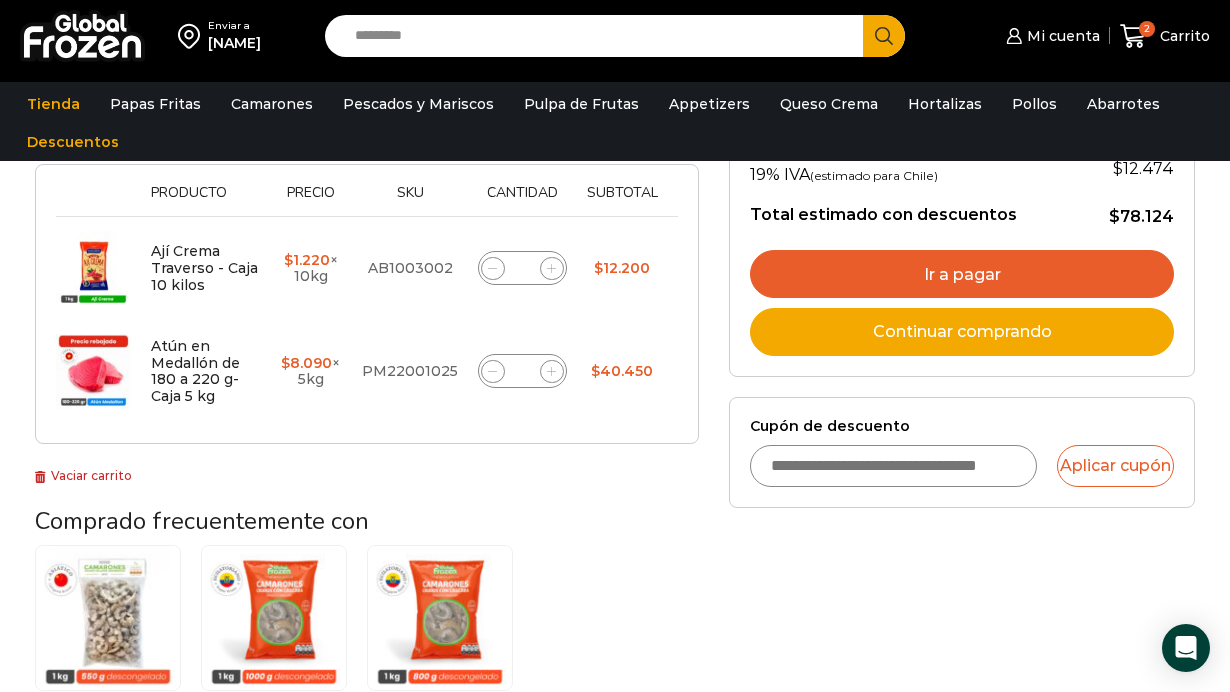 click on "Continuar comprando" at bounding box center [962, 332] 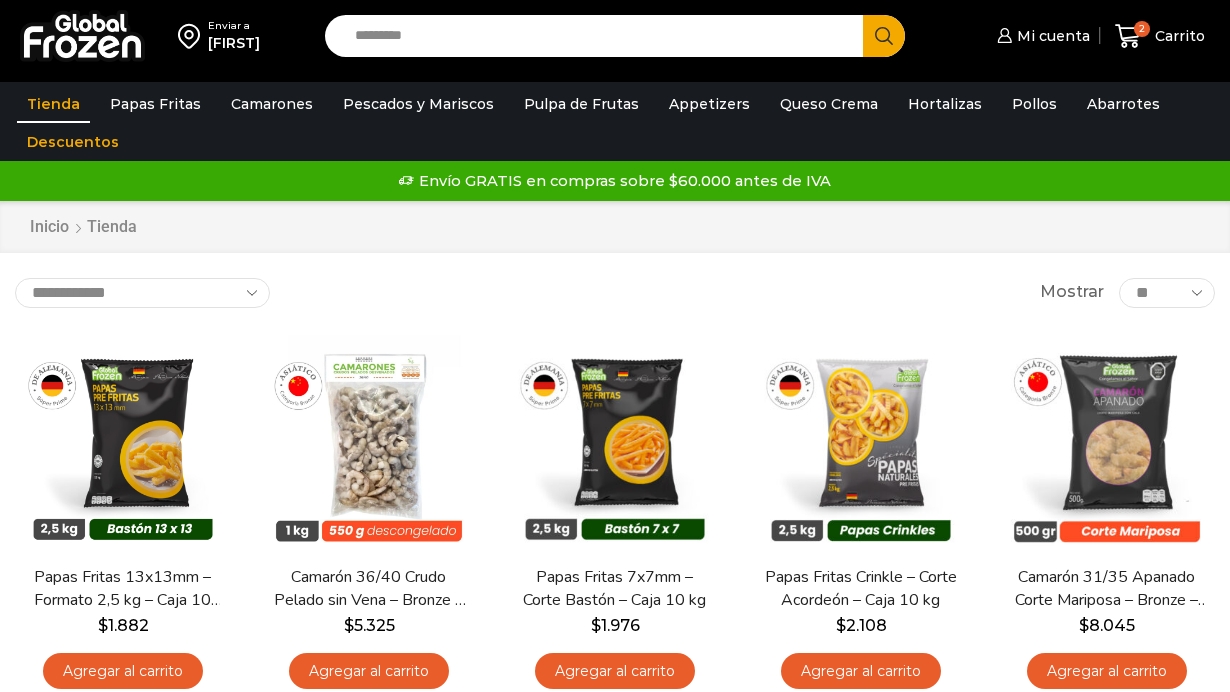 scroll, scrollTop: 0, scrollLeft: 0, axis: both 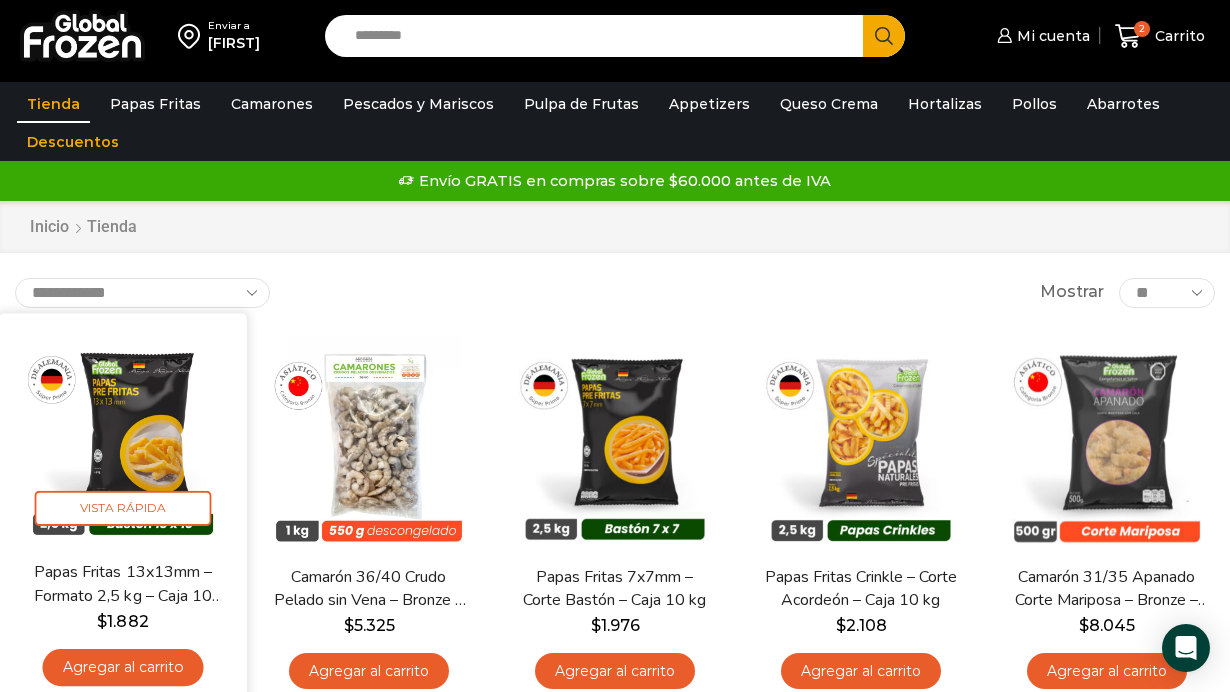 click on "Agregar al carrito" at bounding box center [122, 667] 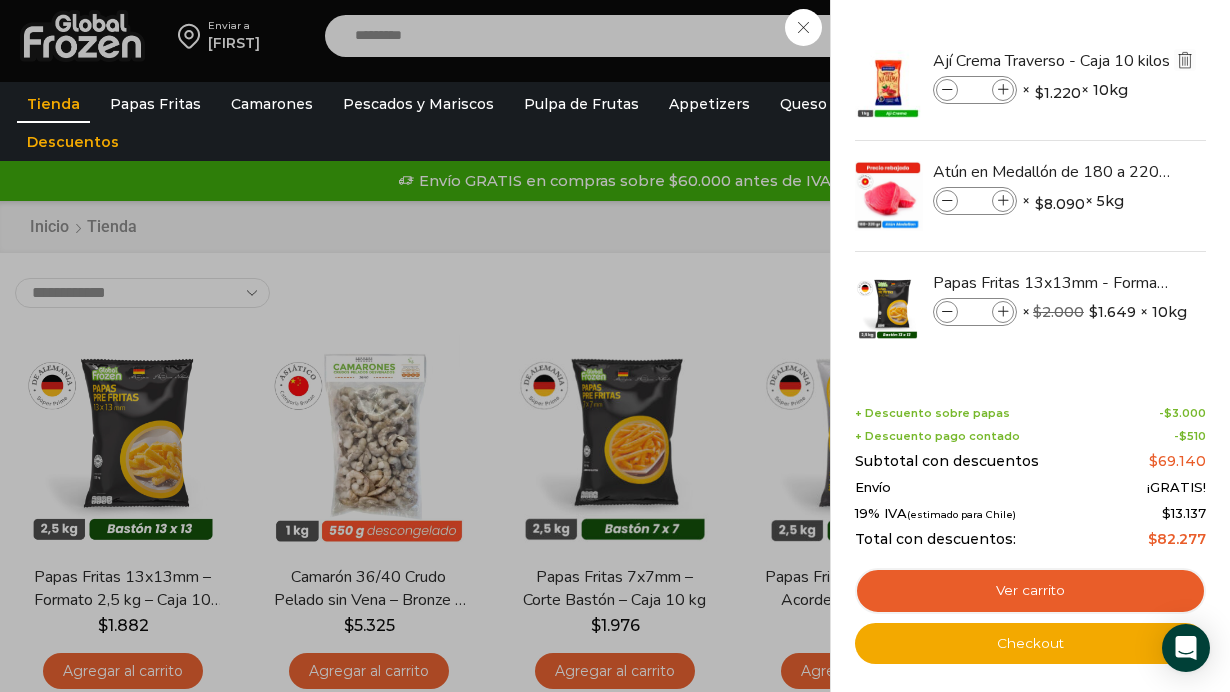 click at bounding box center [1185, 60] 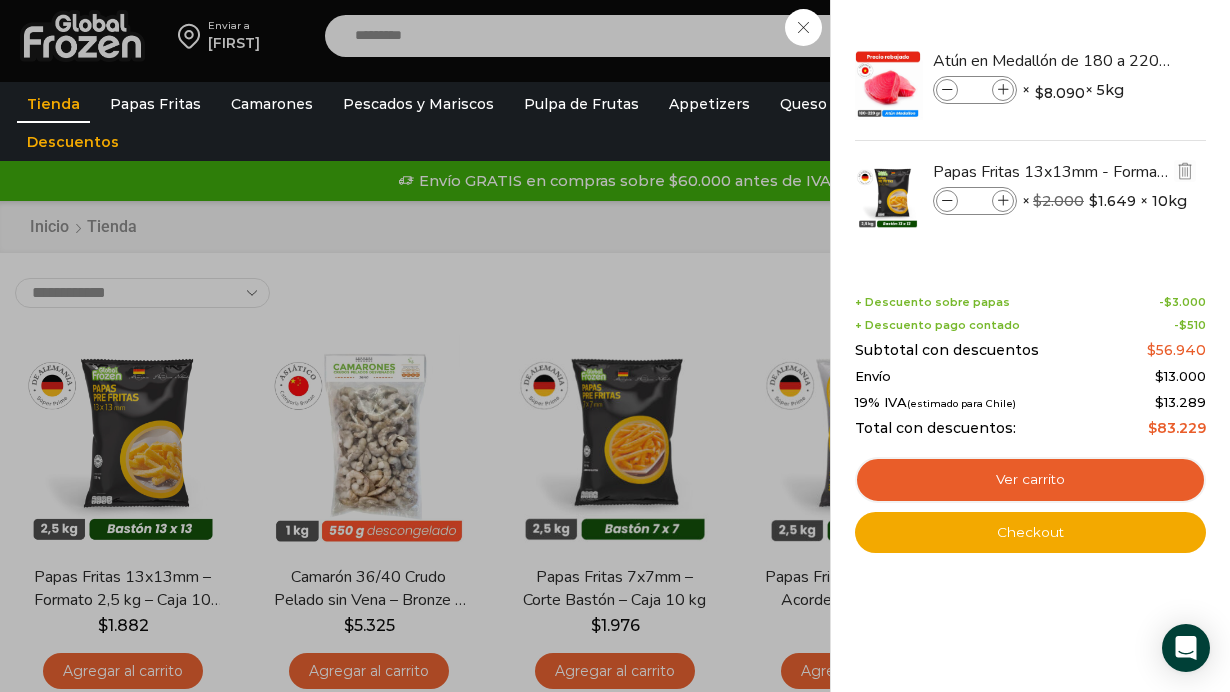 click at bounding box center [888, 196] 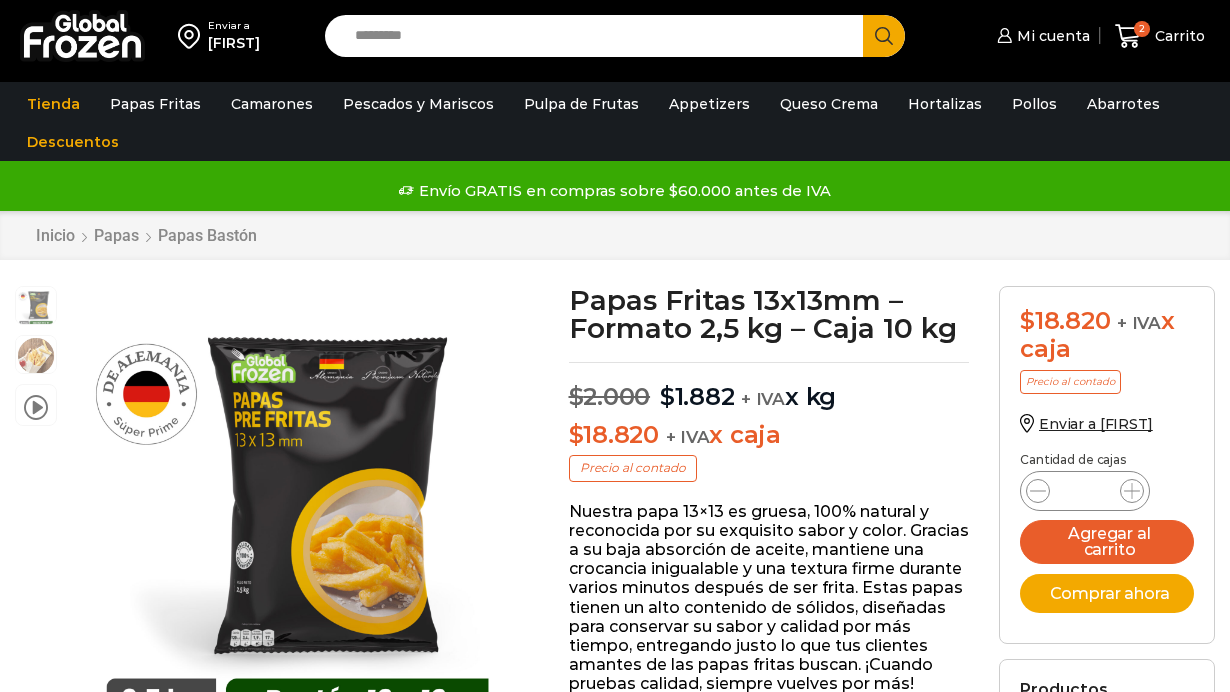 scroll, scrollTop: 1, scrollLeft: 0, axis: vertical 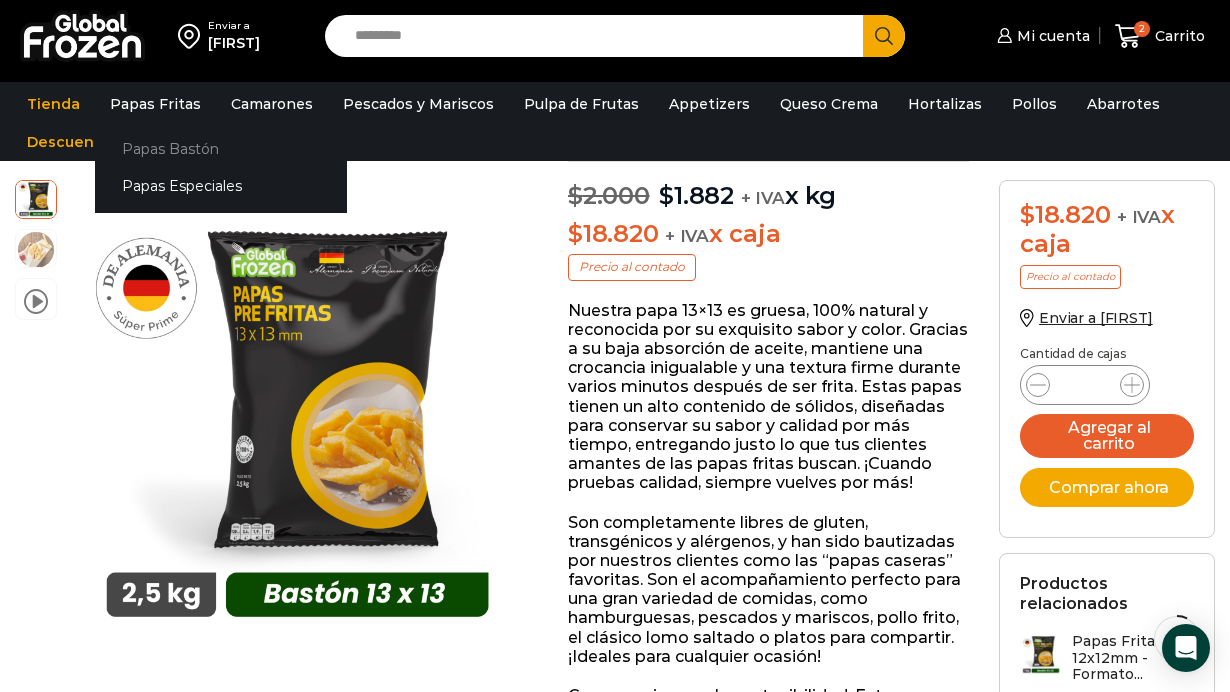 click on "Papas Bastón" at bounding box center [221, 149] 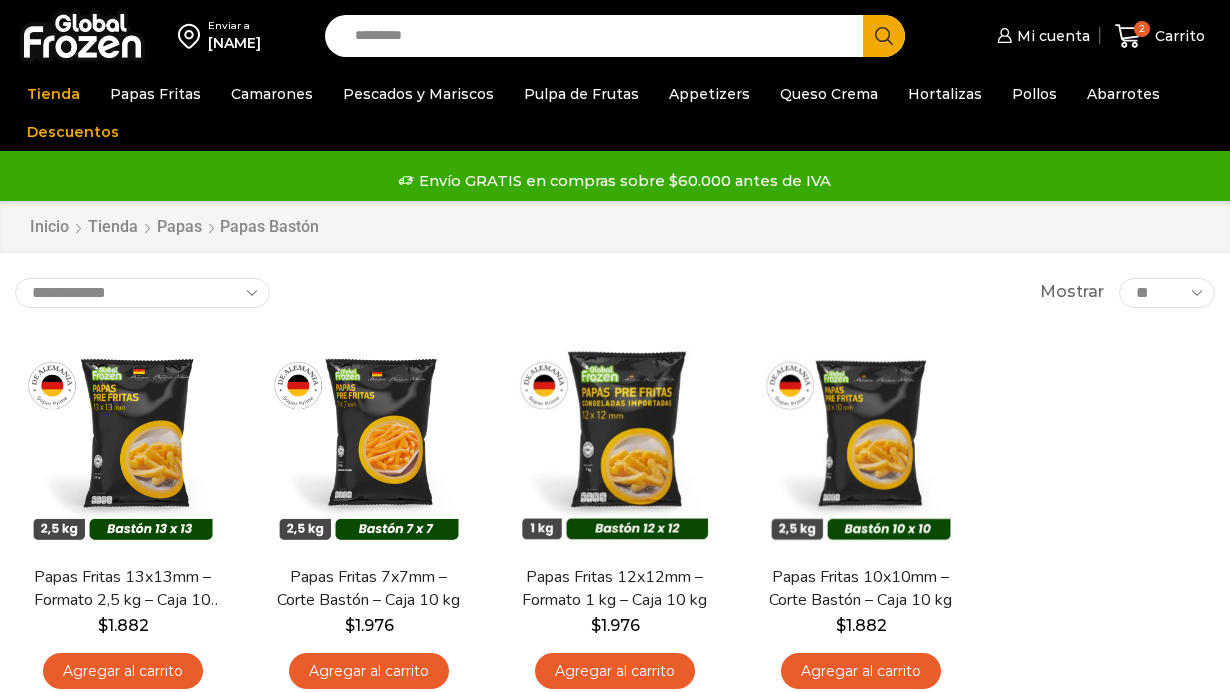 scroll, scrollTop: 0, scrollLeft: 0, axis: both 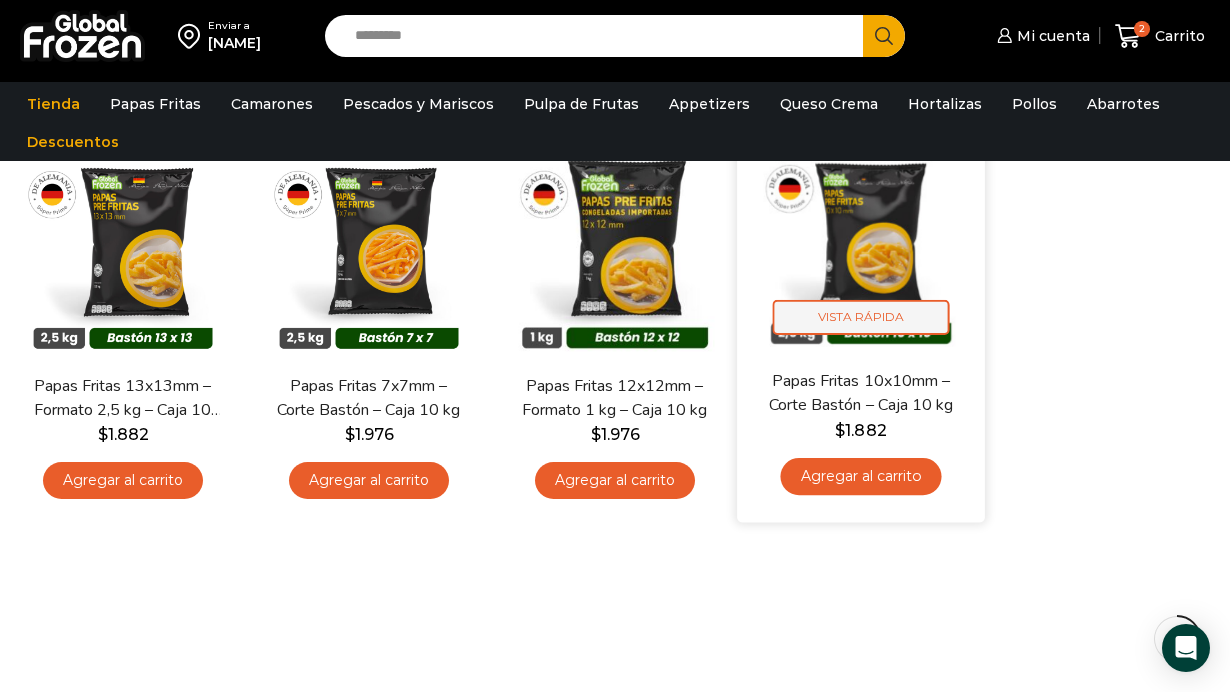 click on "Vista Rápida" at bounding box center [861, 317] 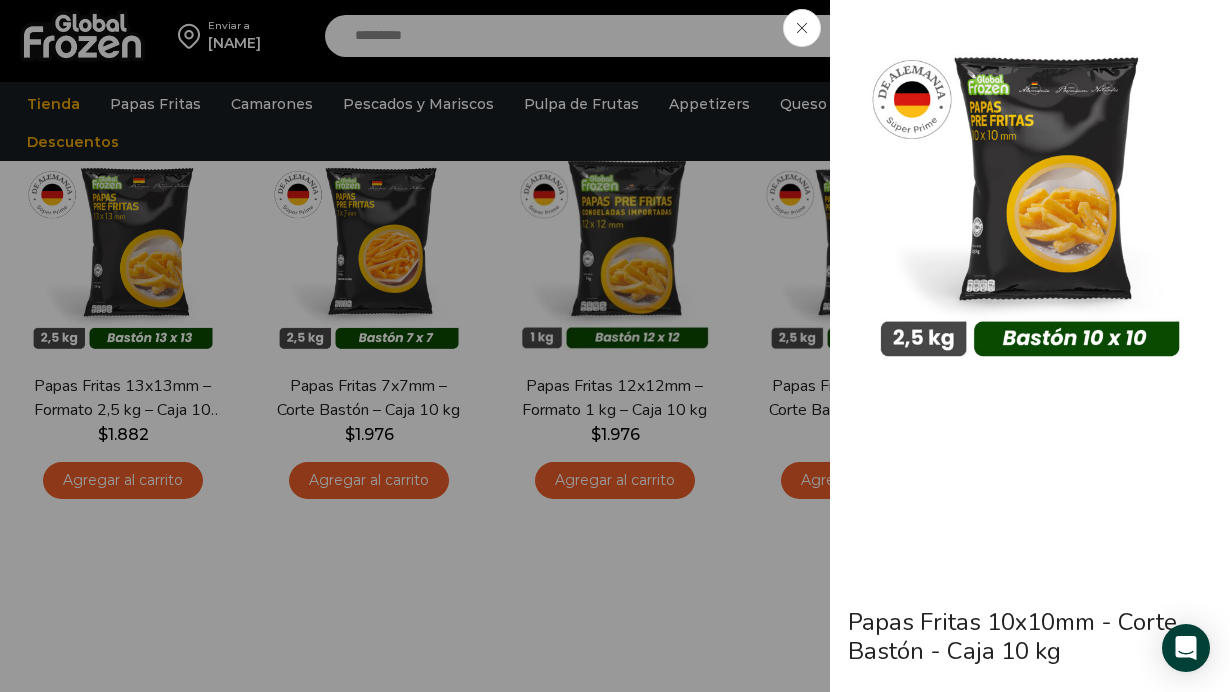 click on "Papas Fritas 10x10mm - Corte Bastón - Caja 10 kg
$ 2.000   Original price was: $2.000. $ 1.882 Current price is: $1.882.   + IVA  x kg
$ 18.820   + IVA  x caja
Precio al contado
Nuestra papa bastón 10×10 es 100% natural, reconocida por su exquisito sabor y atractivo color. Diseñada para absorber poco aceite, mantiene una crocancia y textura ideales durante varios minutos después de ser frita, asegurando una experiencia de calidad en cada bocado. Además, es completamente libre de gluten, transgénicos y alérgenos, convirtiéndose en una opción ideal para todos.
$ 18.820    + IVA  x caja" at bounding box center (615, -200) 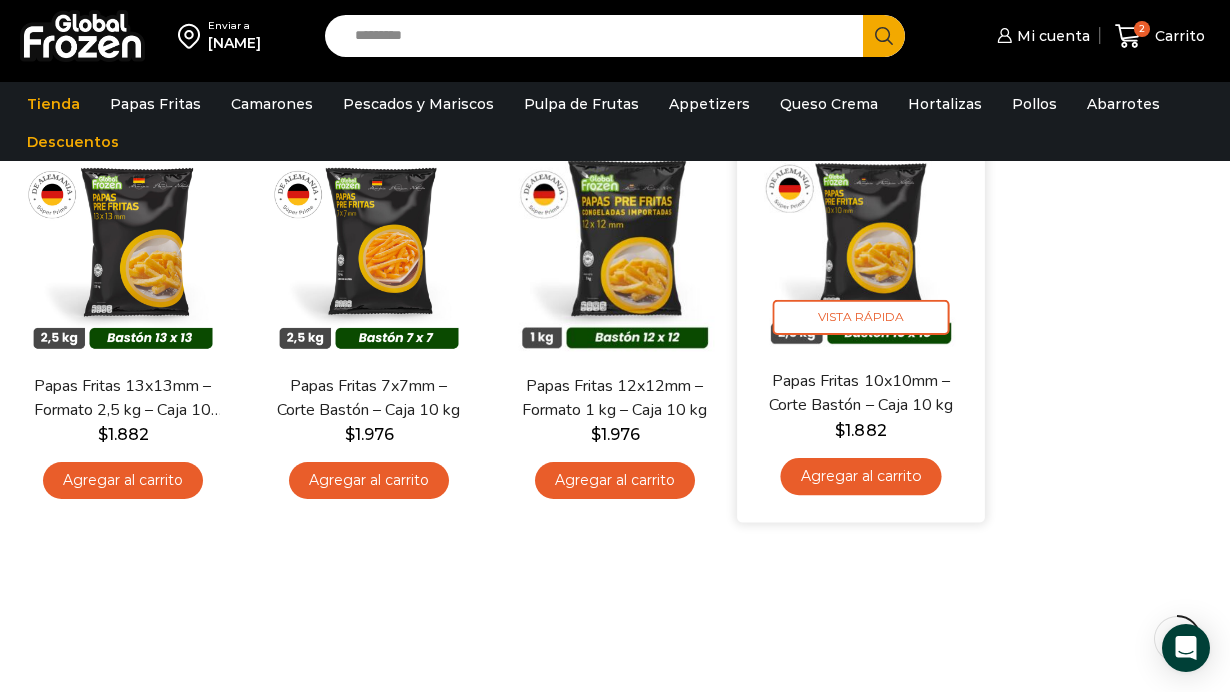 click on "Agregar al carrito" at bounding box center [860, 476] 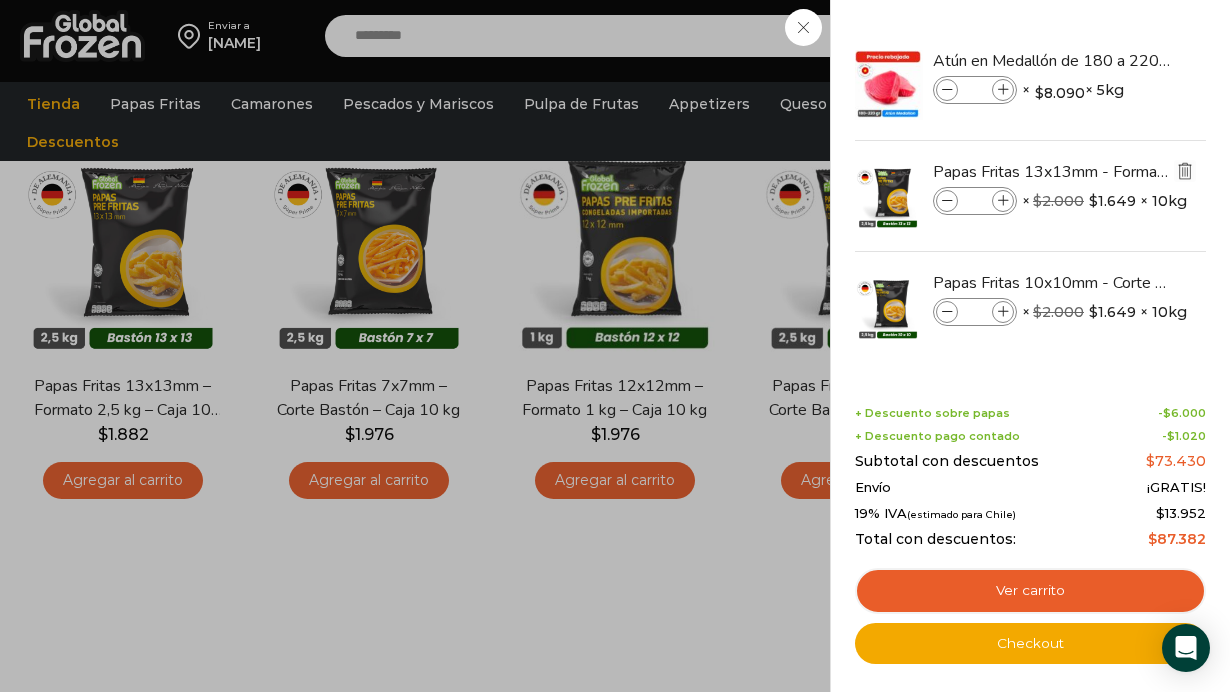 click at bounding box center (1185, 171) 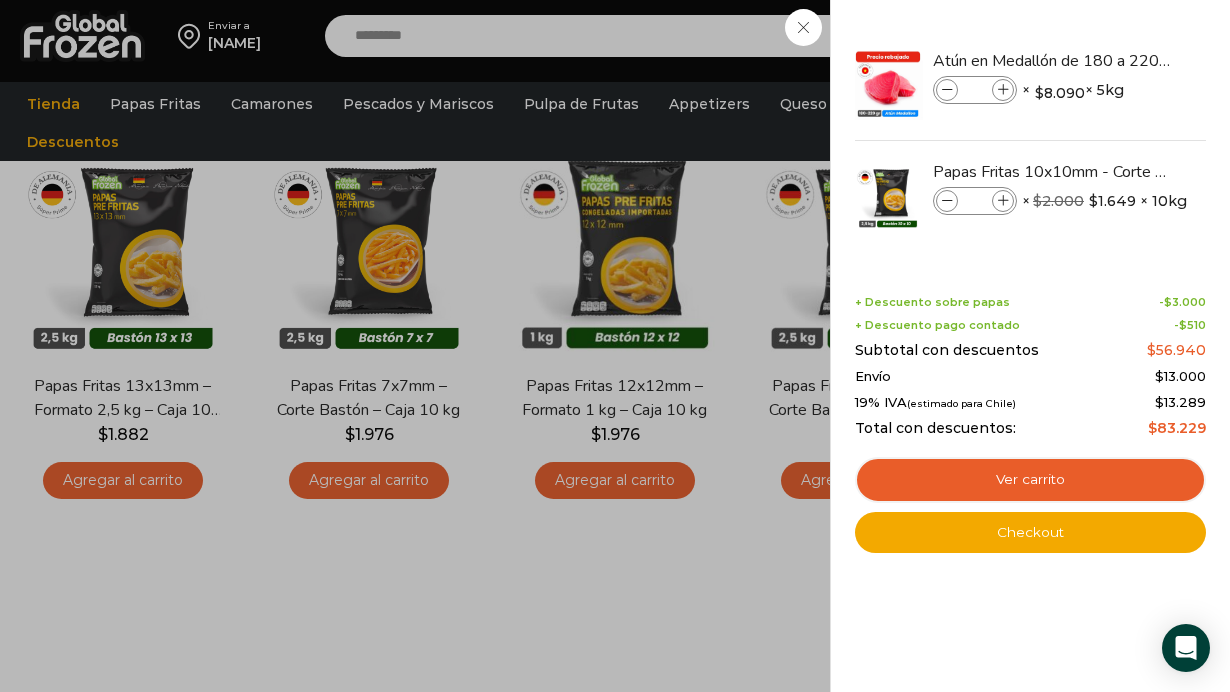 click on "2
Carrito
2
2
Shopping Cart
*" at bounding box center [1160, 36] 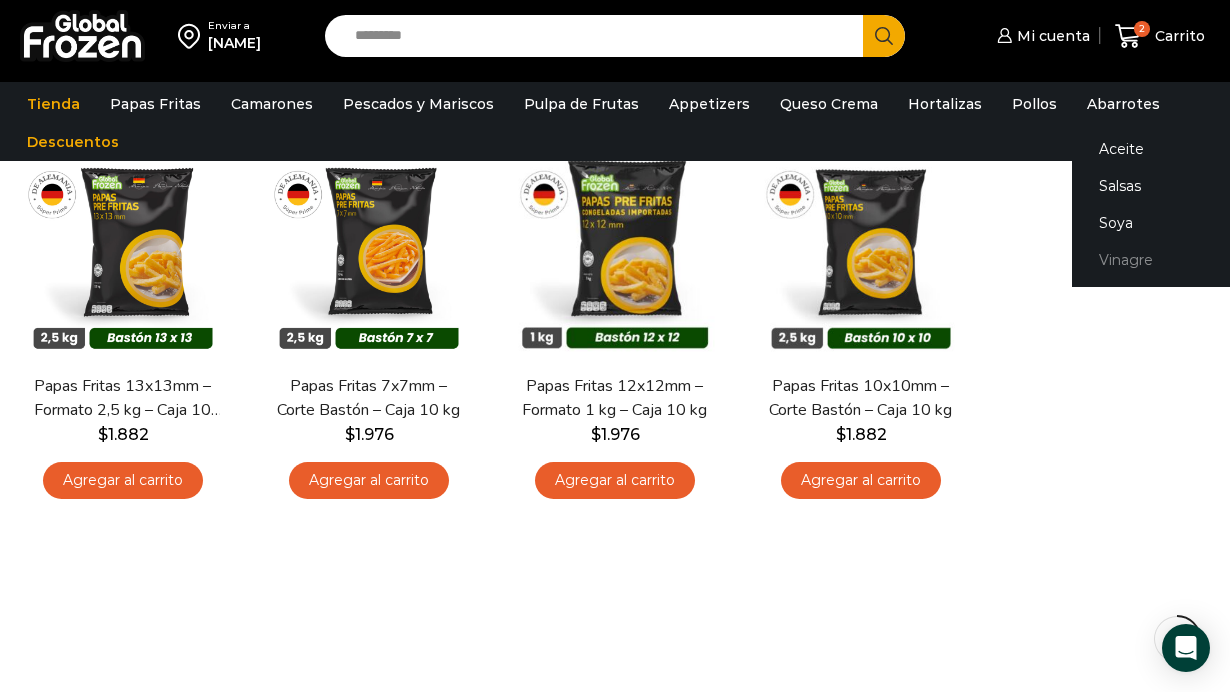 click on "Vinagre" at bounding box center [1198, 259] 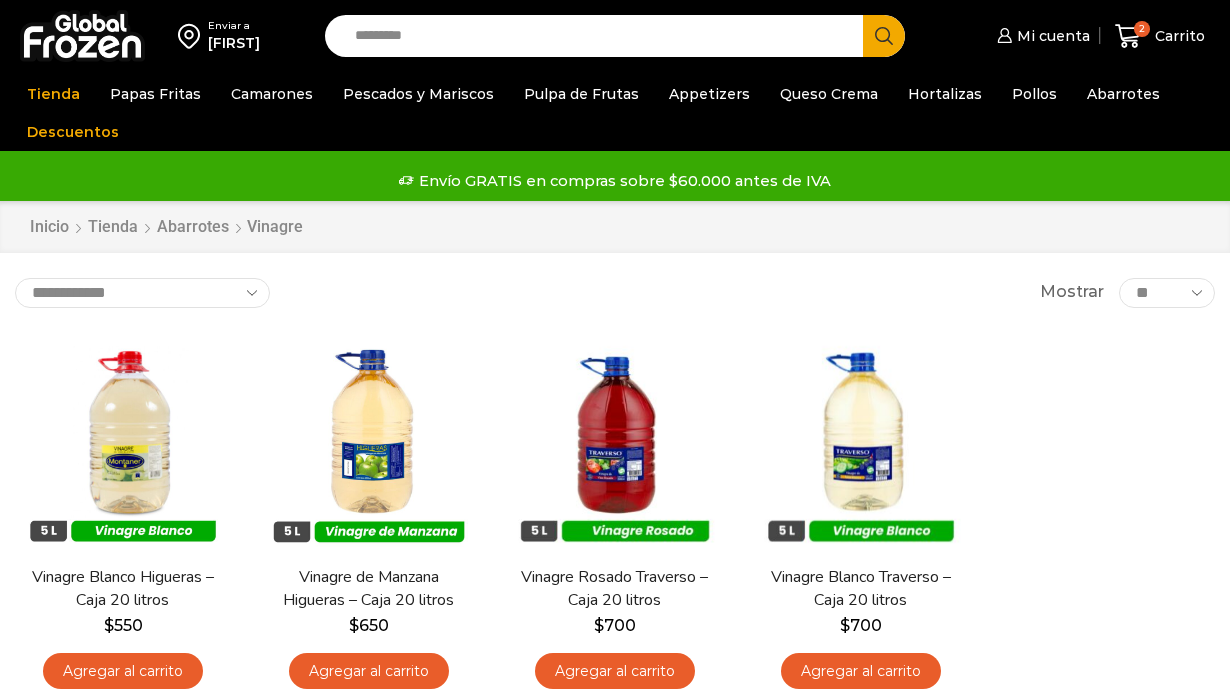 scroll, scrollTop: 0, scrollLeft: 0, axis: both 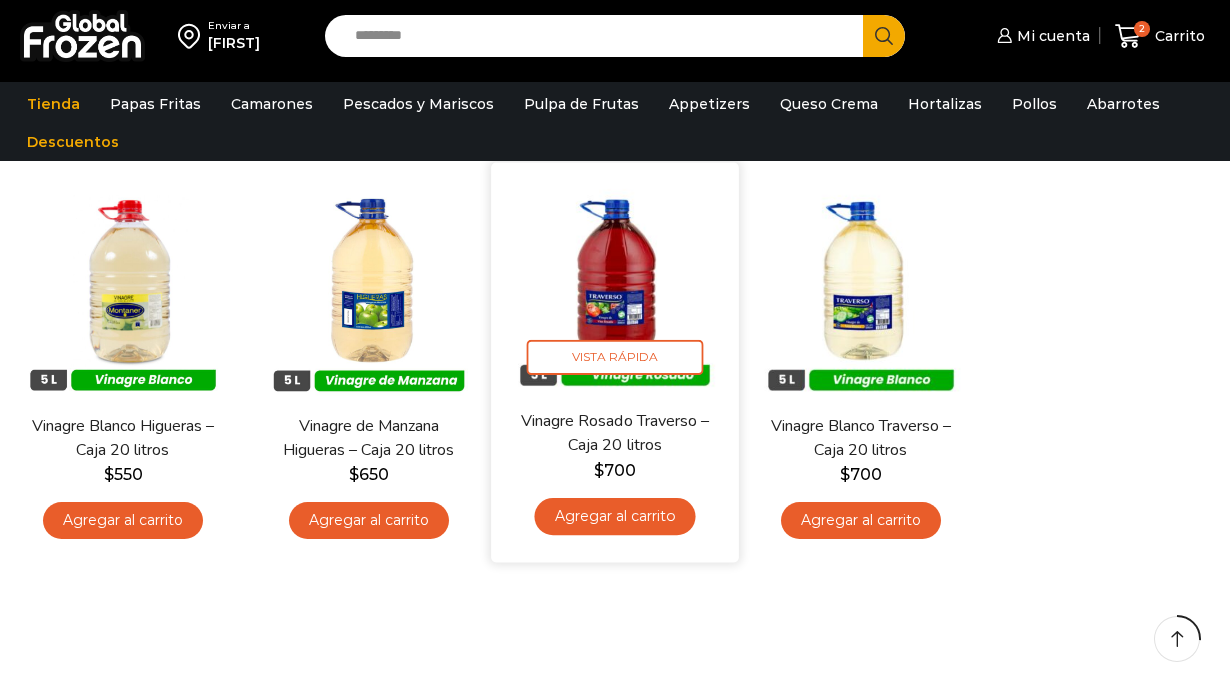 click at bounding box center [615, 287] 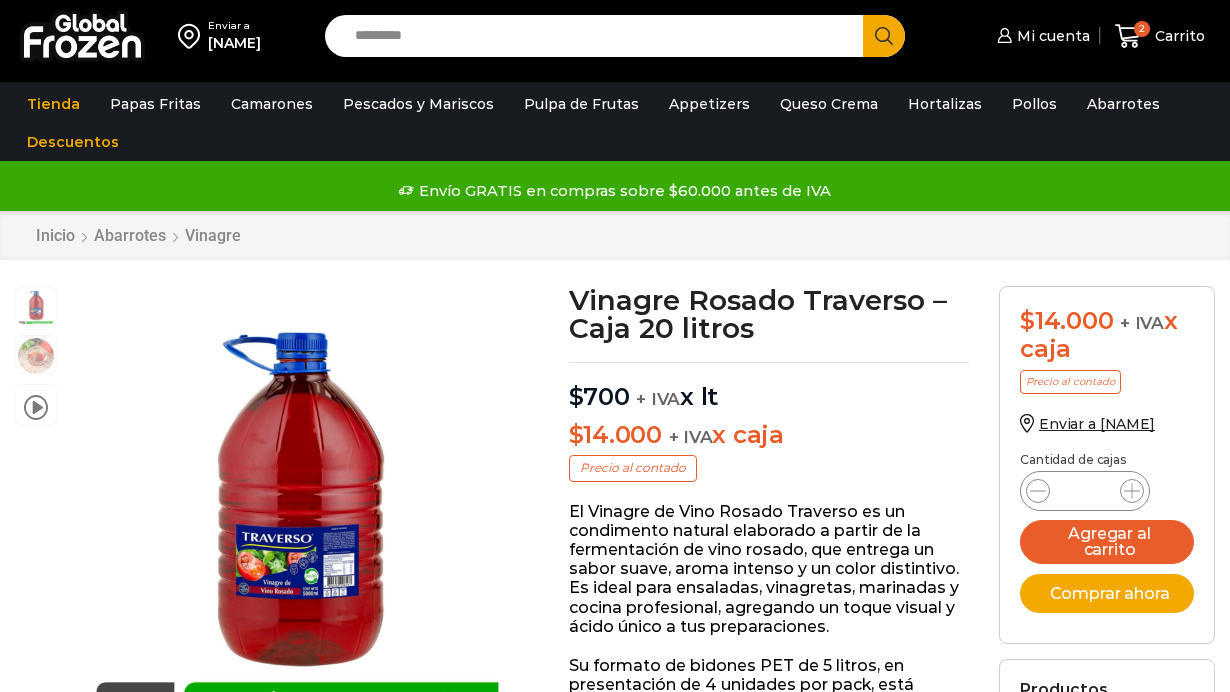 scroll, scrollTop: 1, scrollLeft: 0, axis: vertical 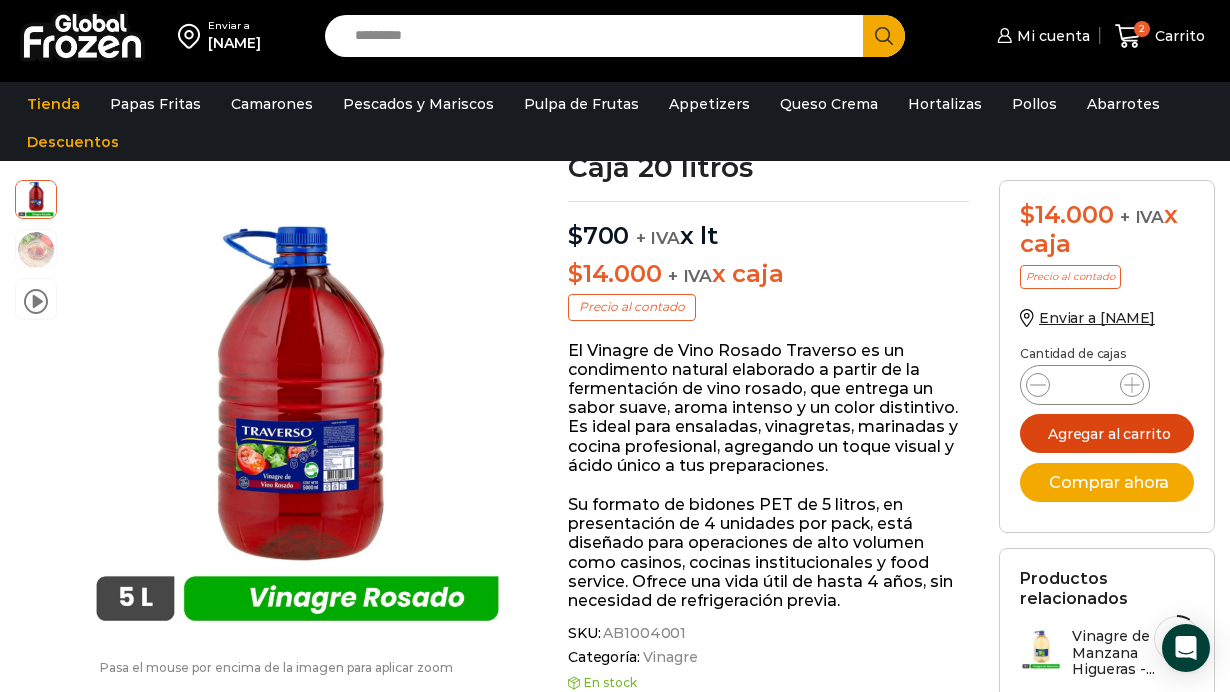 click on "Agregar al carrito" at bounding box center [1107, 433] 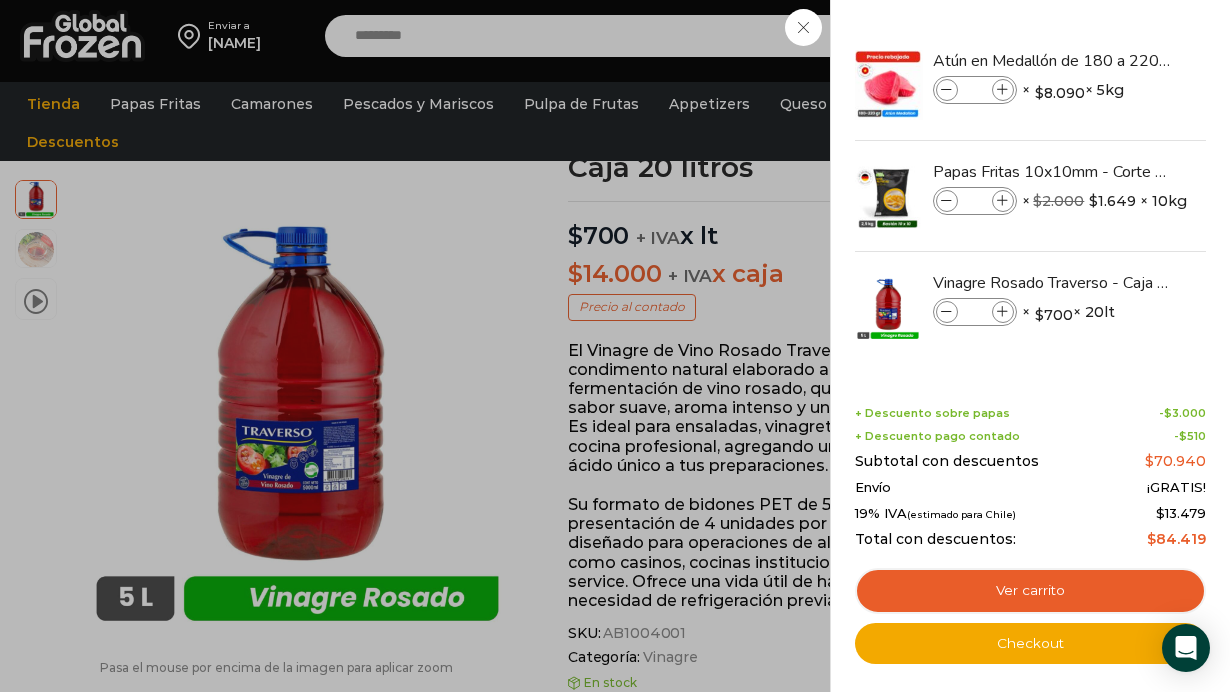 type 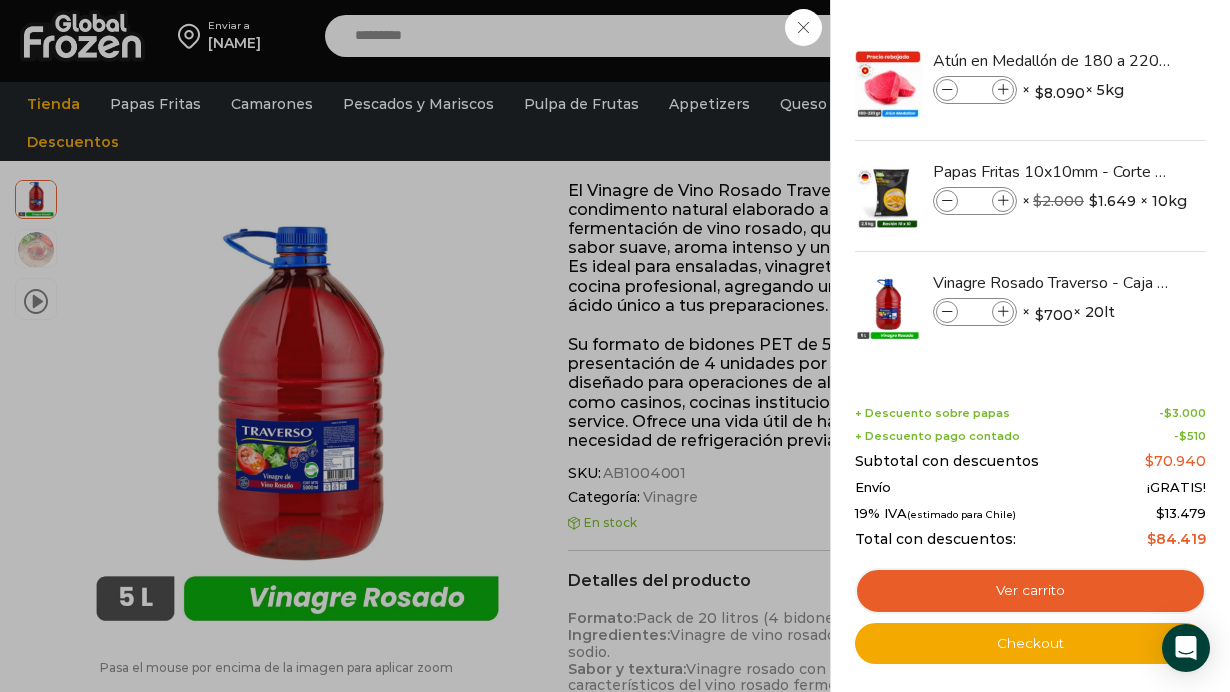 scroll, scrollTop: 361, scrollLeft: 0, axis: vertical 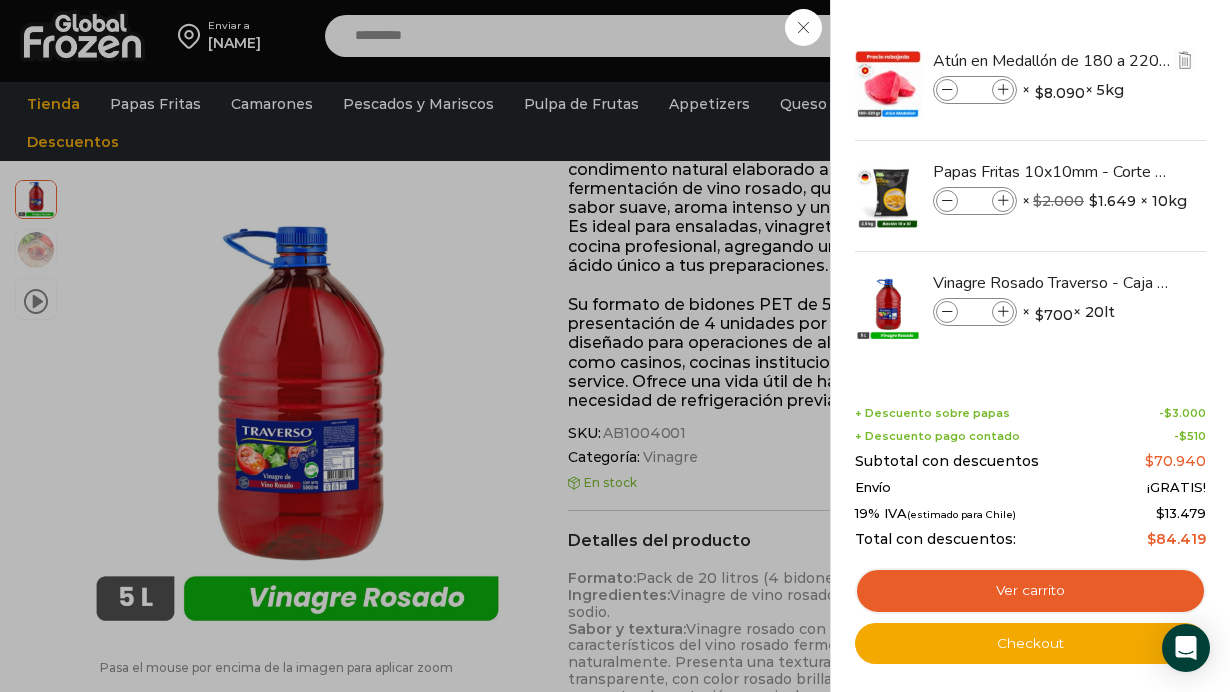 click at bounding box center [888, 85] 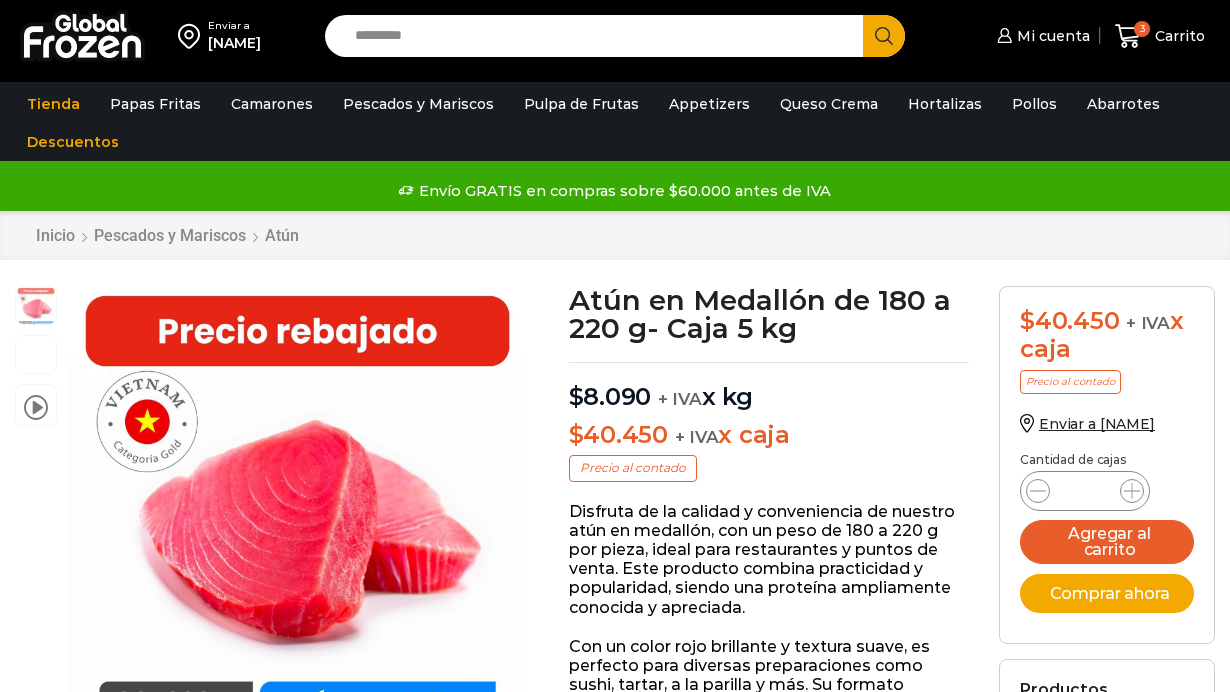 scroll, scrollTop: 1, scrollLeft: 0, axis: vertical 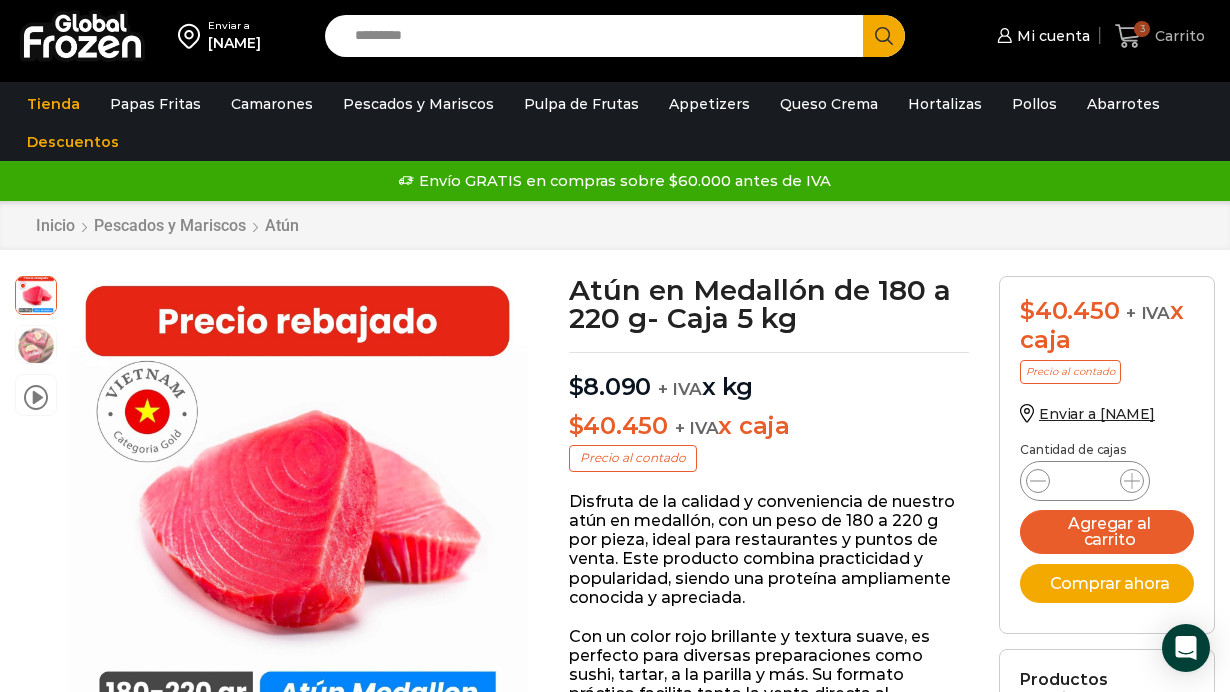 click on "3
Carrito" at bounding box center [1160, 36] 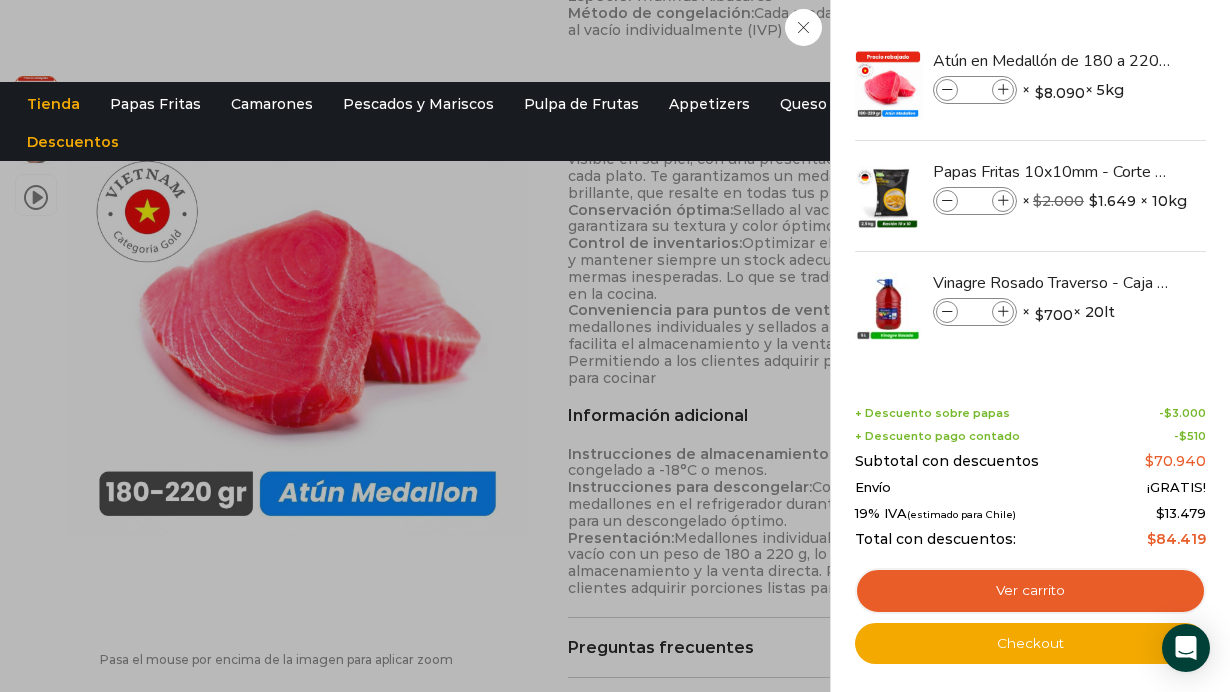 scroll, scrollTop: 1154, scrollLeft: 0, axis: vertical 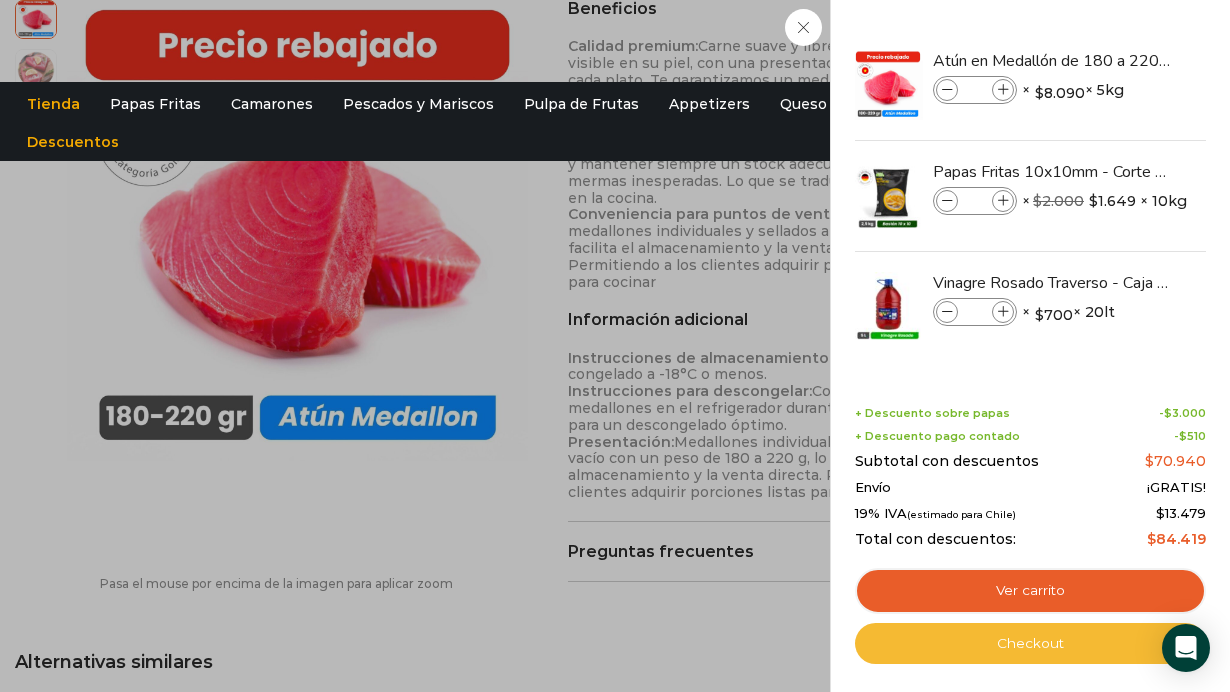 click on "Checkout" at bounding box center (1030, 644) 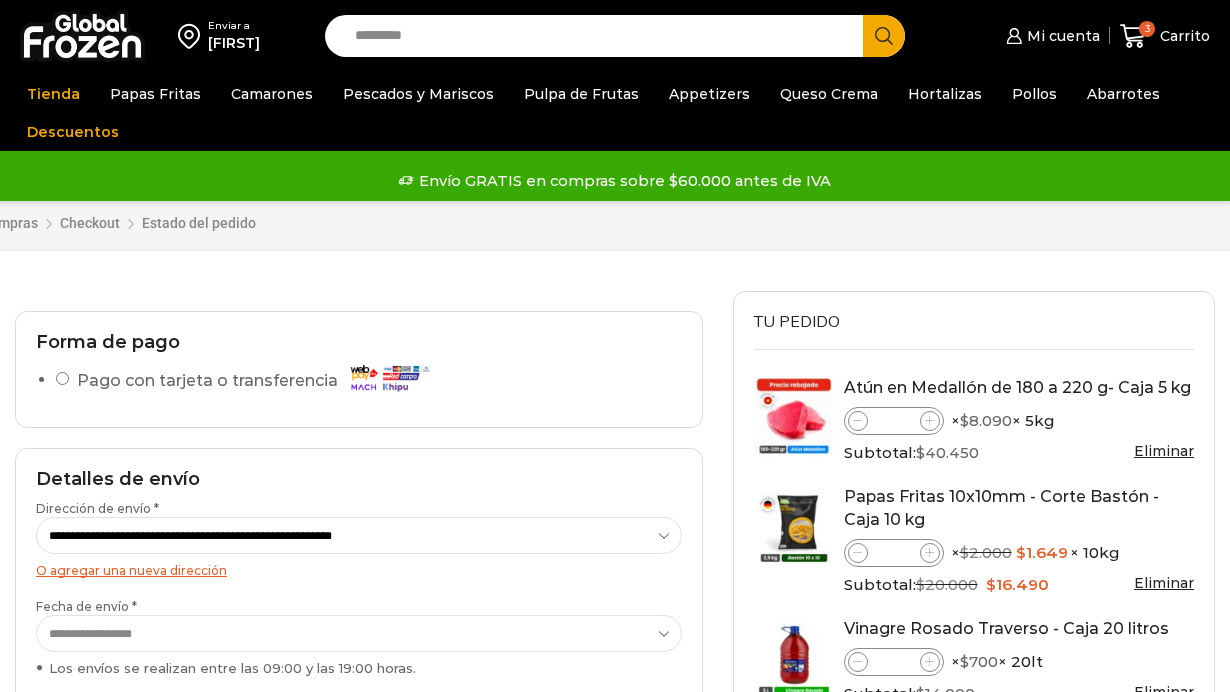 scroll, scrollTop: 0, scrollLeft: 0, axis: both 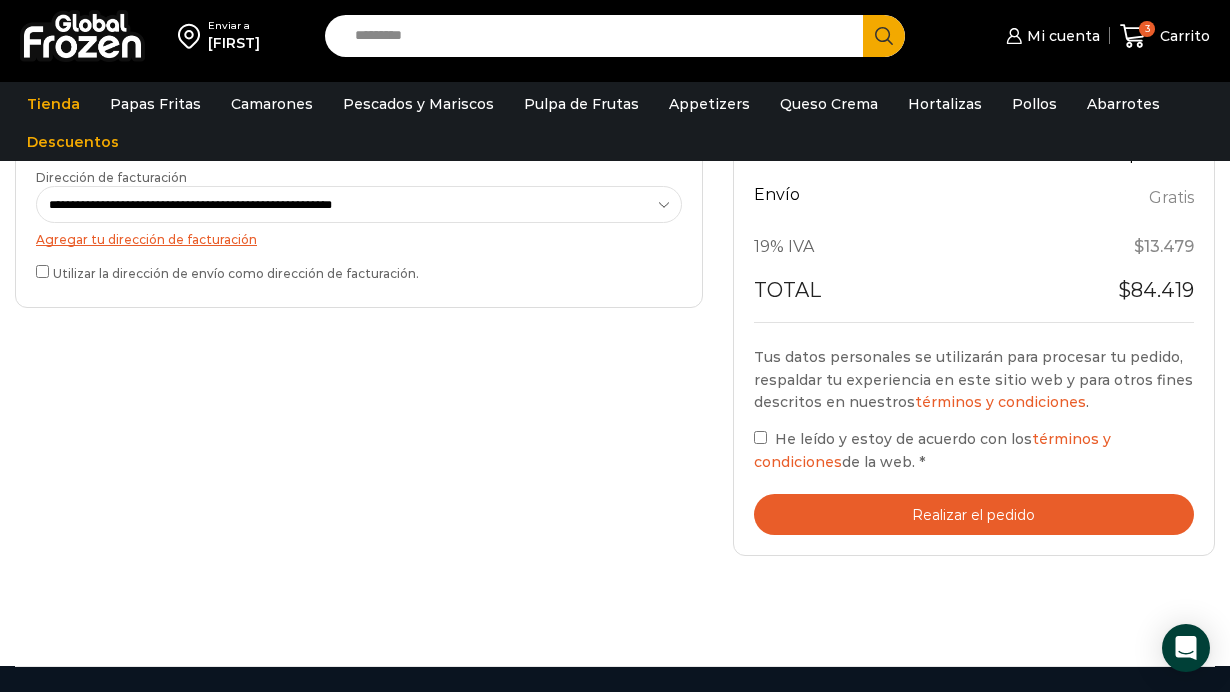 click on "Realizar el pedido" at bounding box center (974, 514) 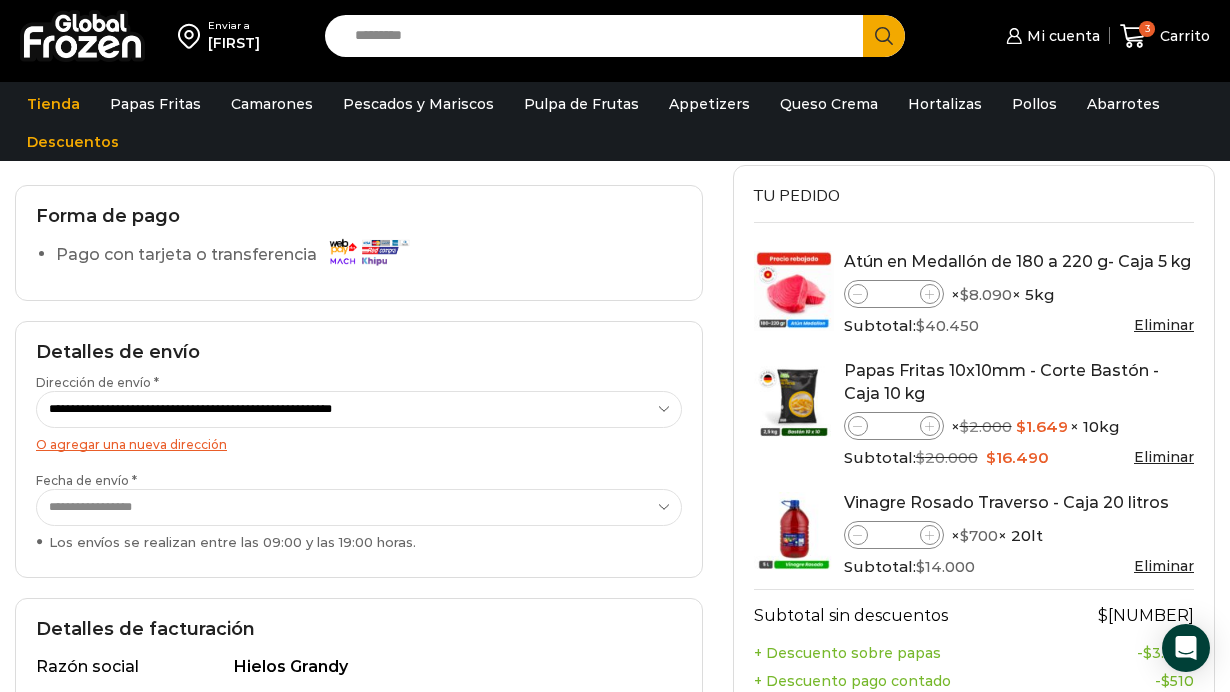 scroll, scrollTop: 201, scrollLeft: 0, axis: vertical 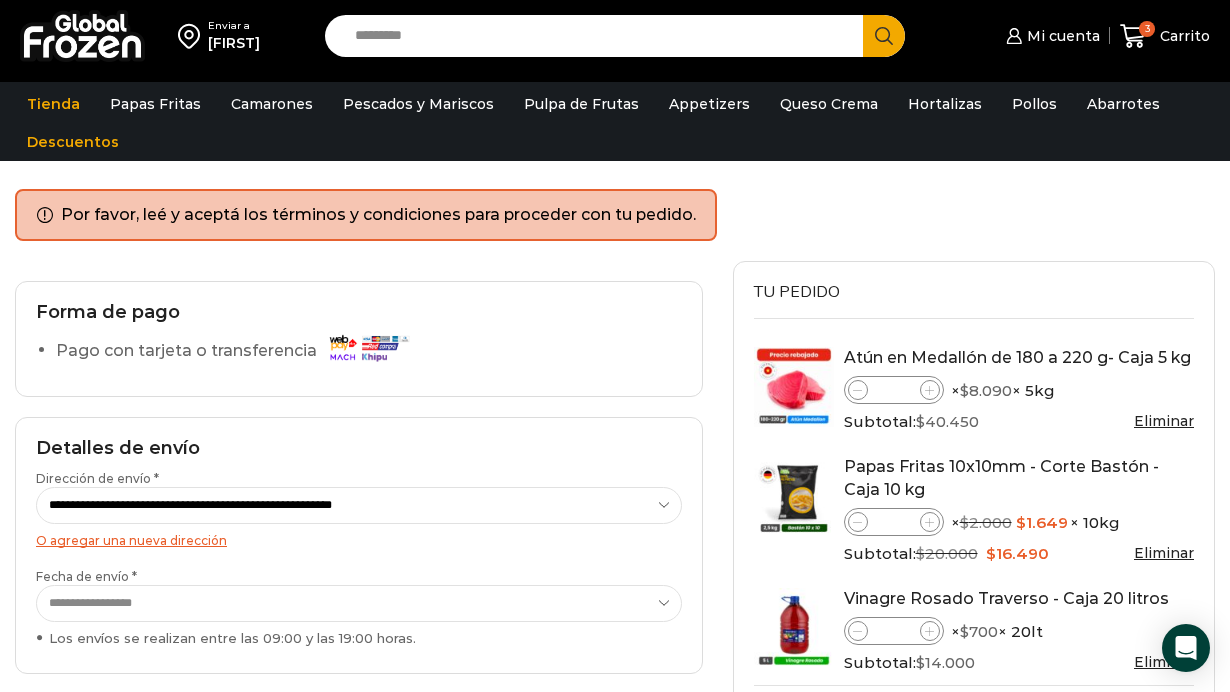 click on "Pago con tarjeta o transferencia" at bounding box center [237, 351] 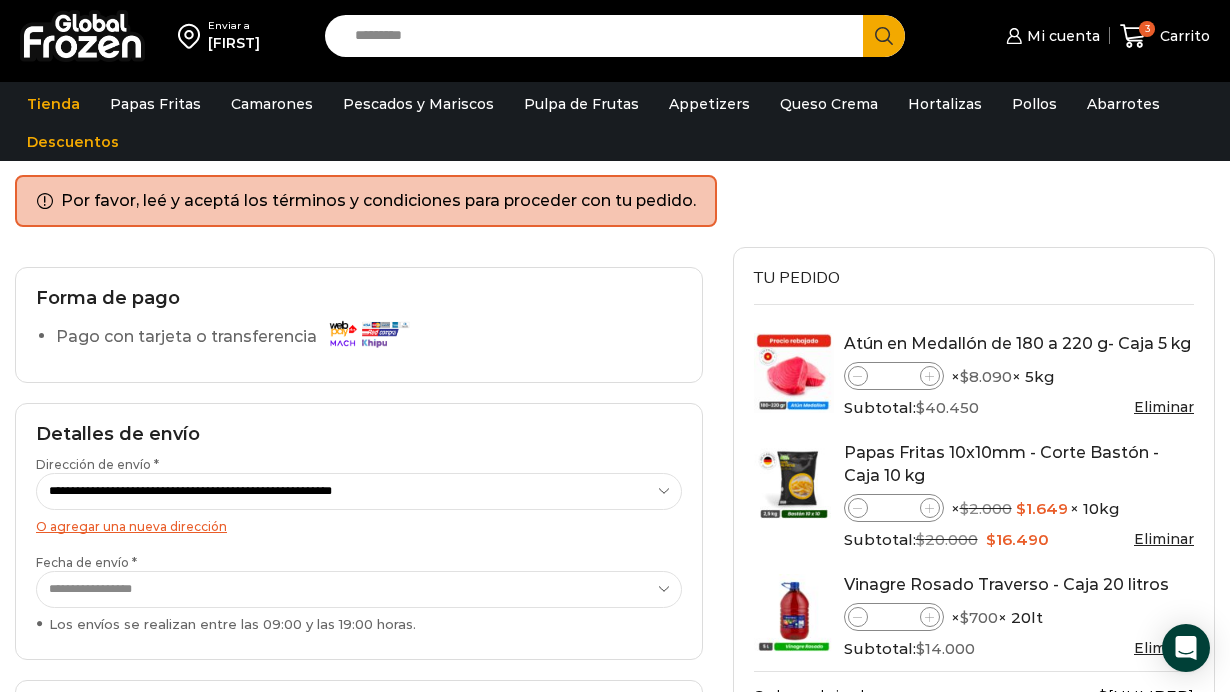 scroll, scrollTop: 86, scrollLeft: 0, axis: vertical 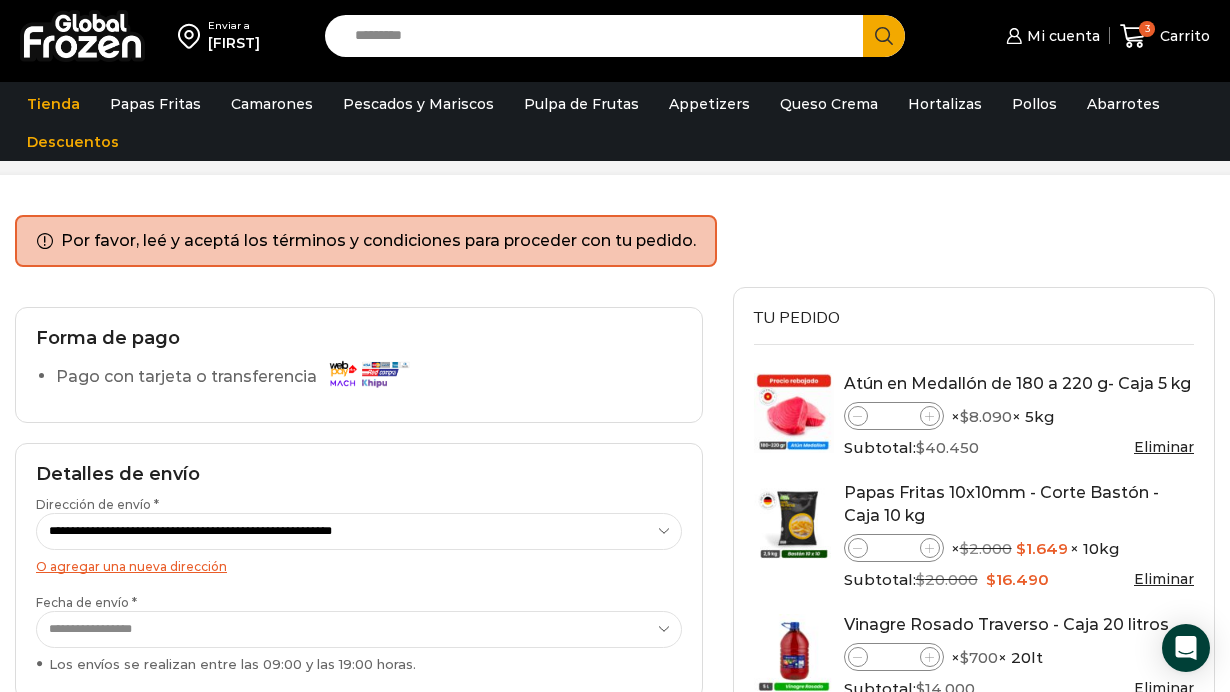 click at bounding box center (368, 373) 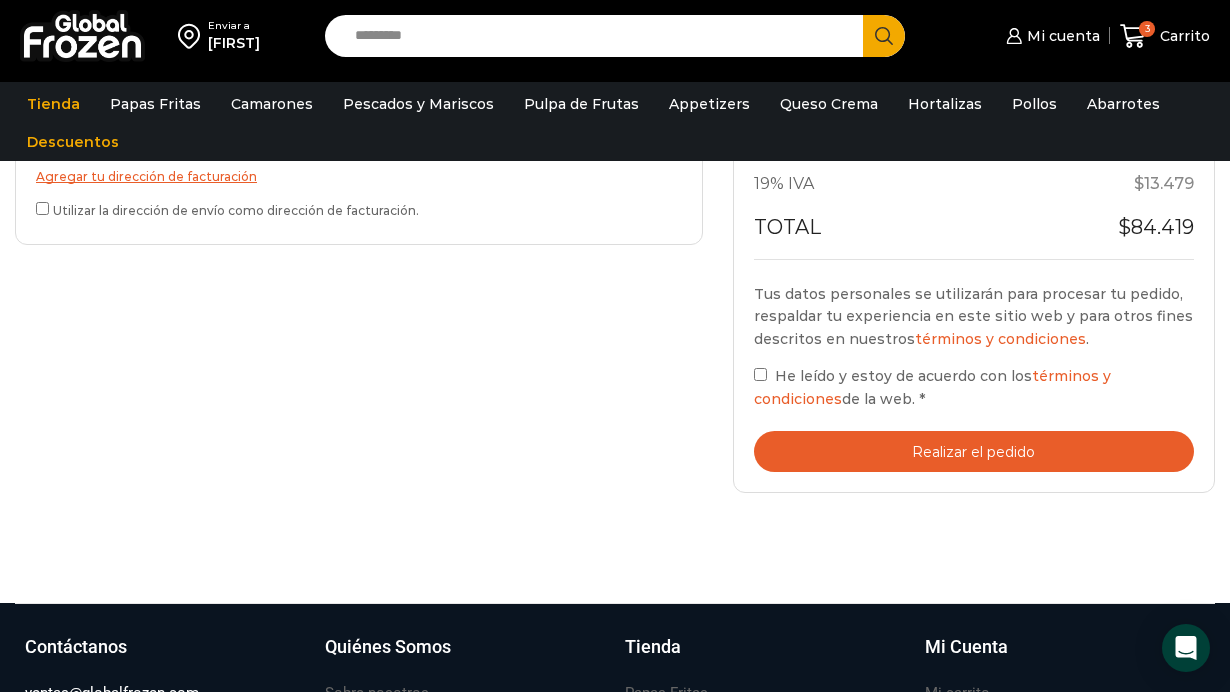 scroll, scrollTop: 837, scrollLeft: 0, axis: vertical 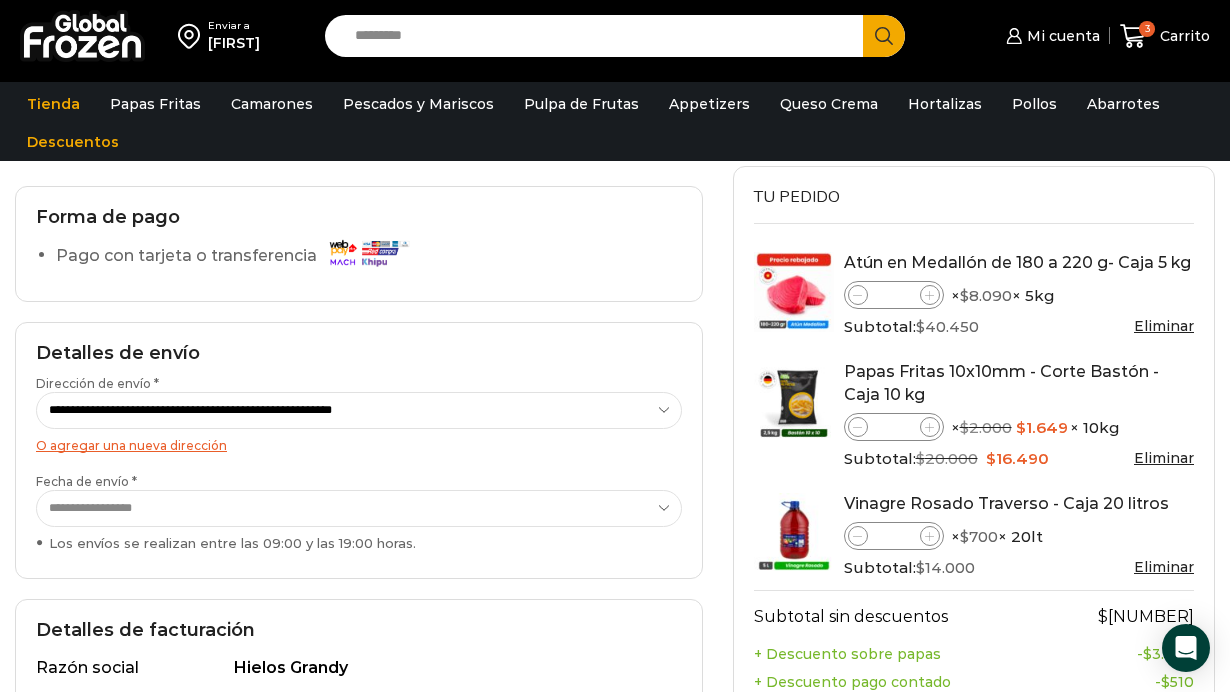 click on "Pago con tarjeta o transferencia" at bounding box center [237, 256] 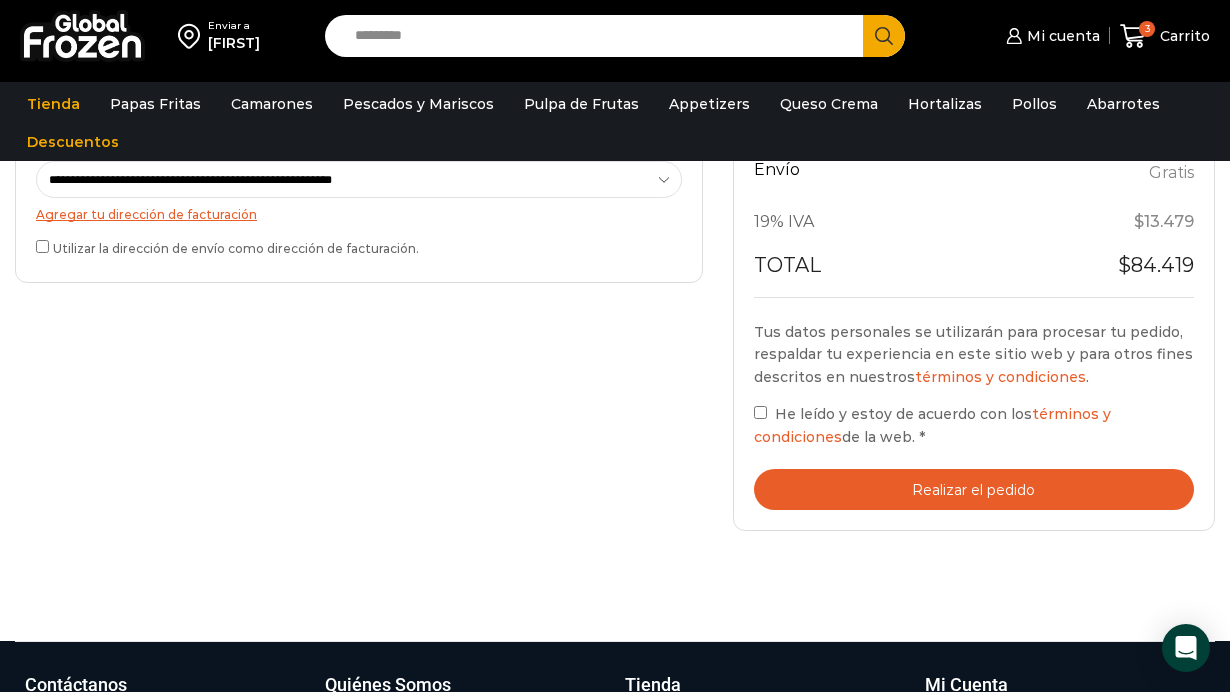 scroll, scrollTop: 803, scrollLeft: 0, axis: vertical 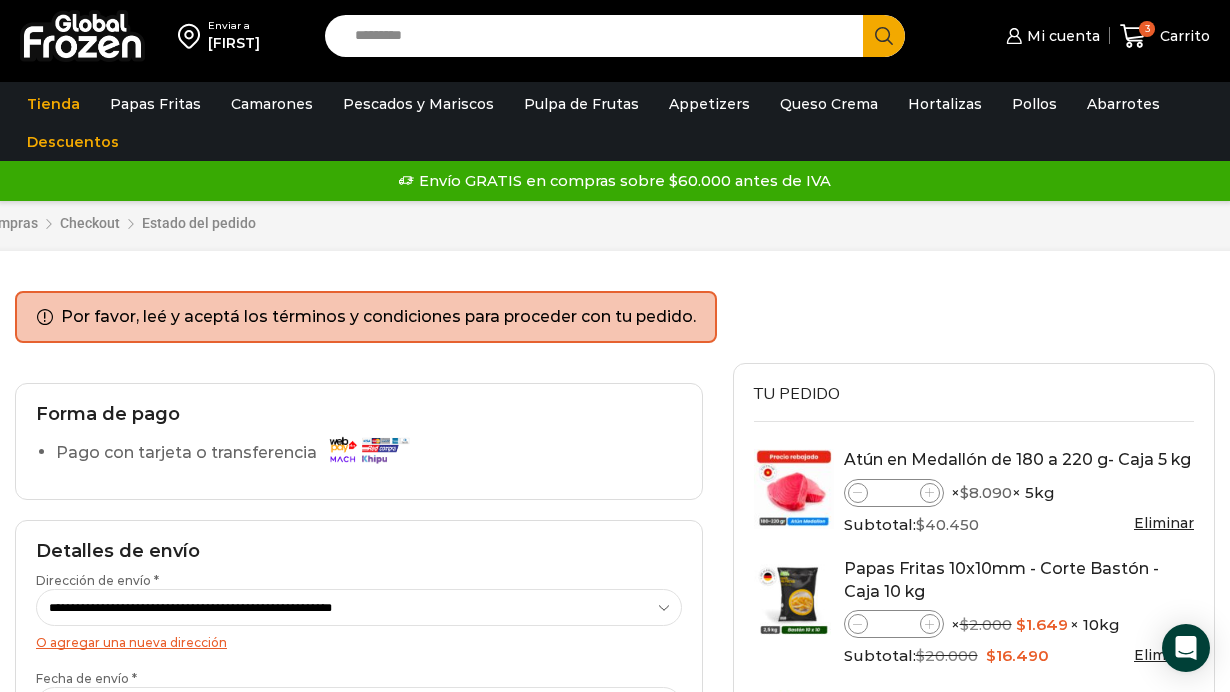 click on "Por favor, leé y aceptá los términos y condiciones para proceder con tu pedido." at bounding box center (366, 317) 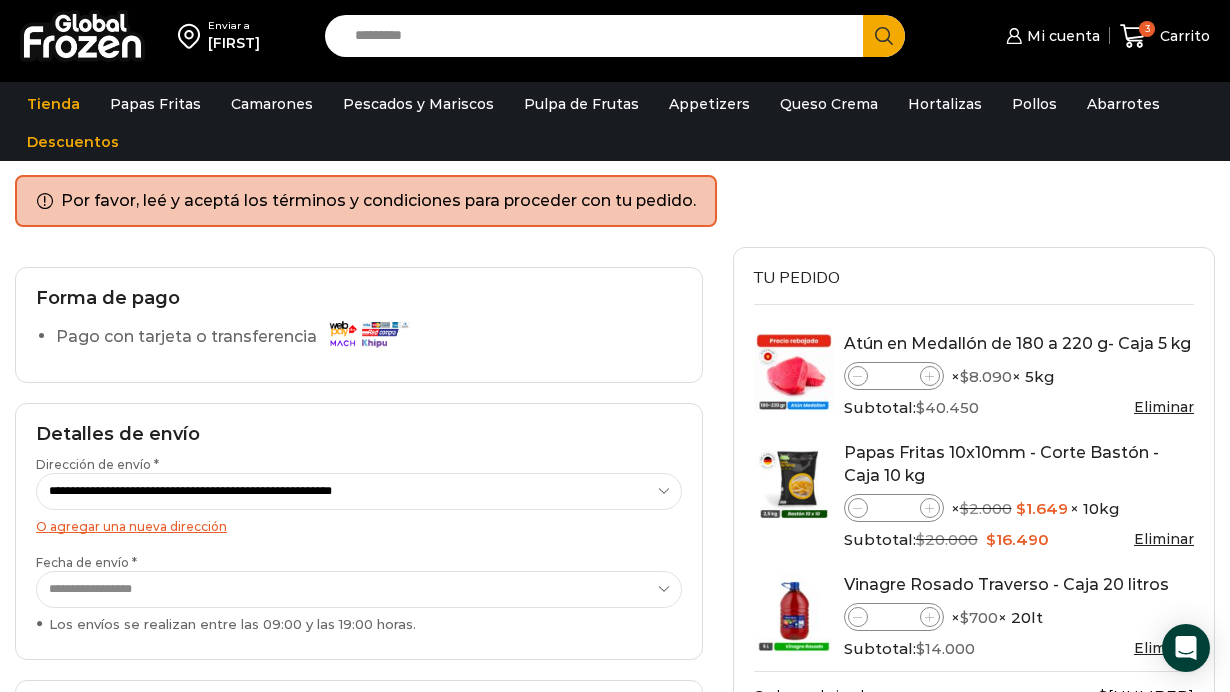 scroll, scrollTop: 86, scrollLeft: 0, axis: vertical 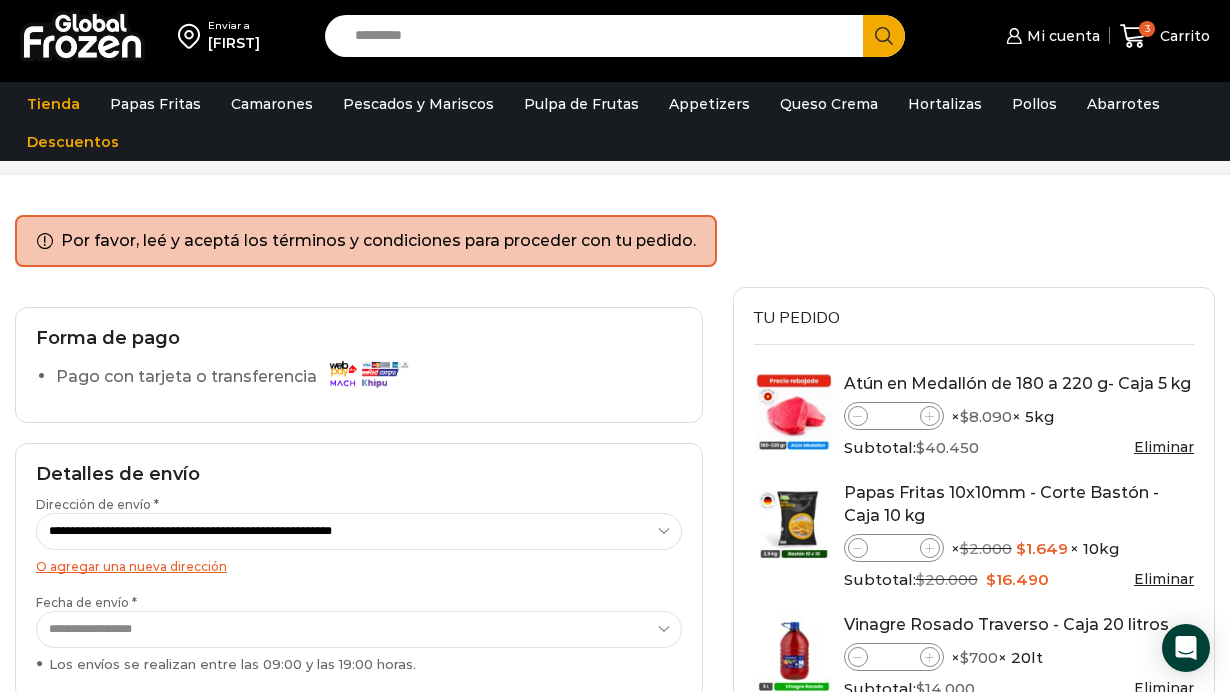 click on "Pago con tarjeta o transferencia" at bounding box center [237, 377] 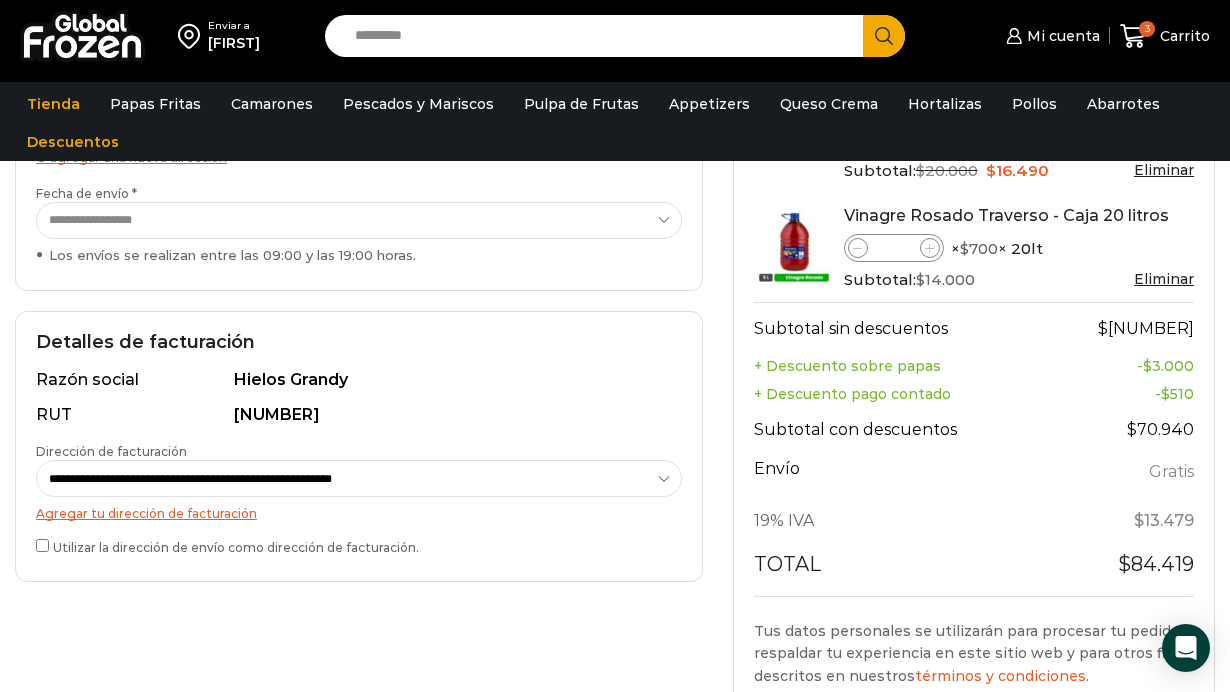 scroll, scrollTop: 506, scrollLeft: 0, axis: vertical 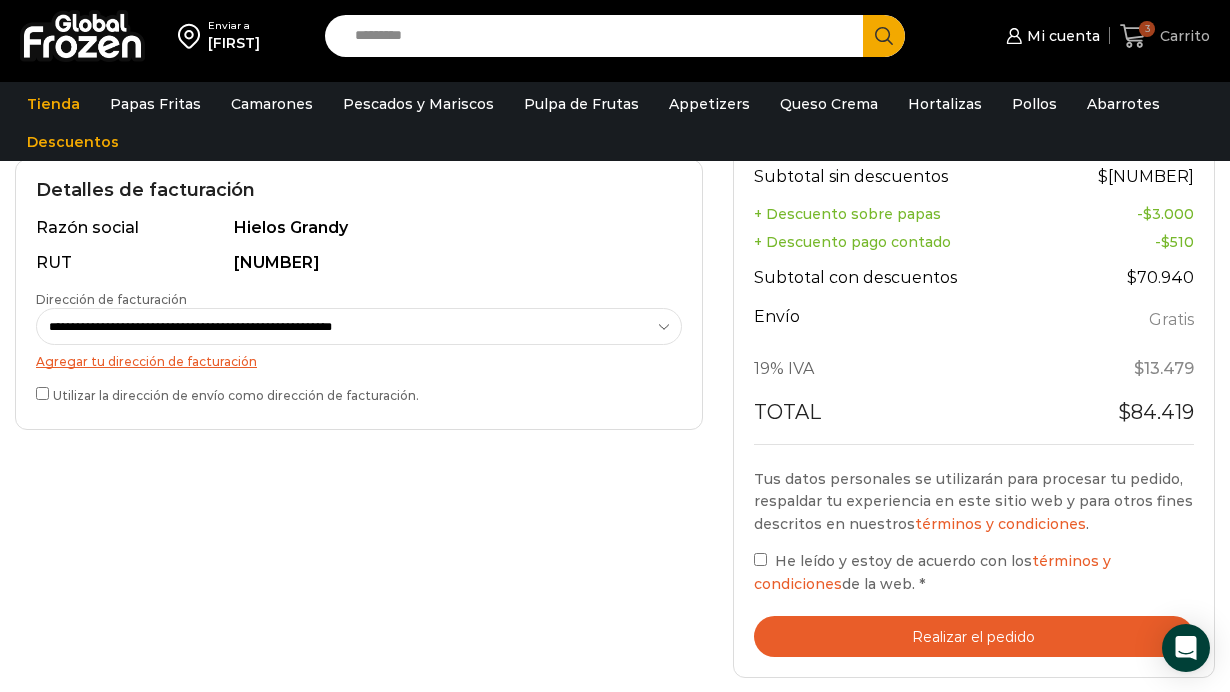 click on "Carrito" at bounding box center [1182, 36] 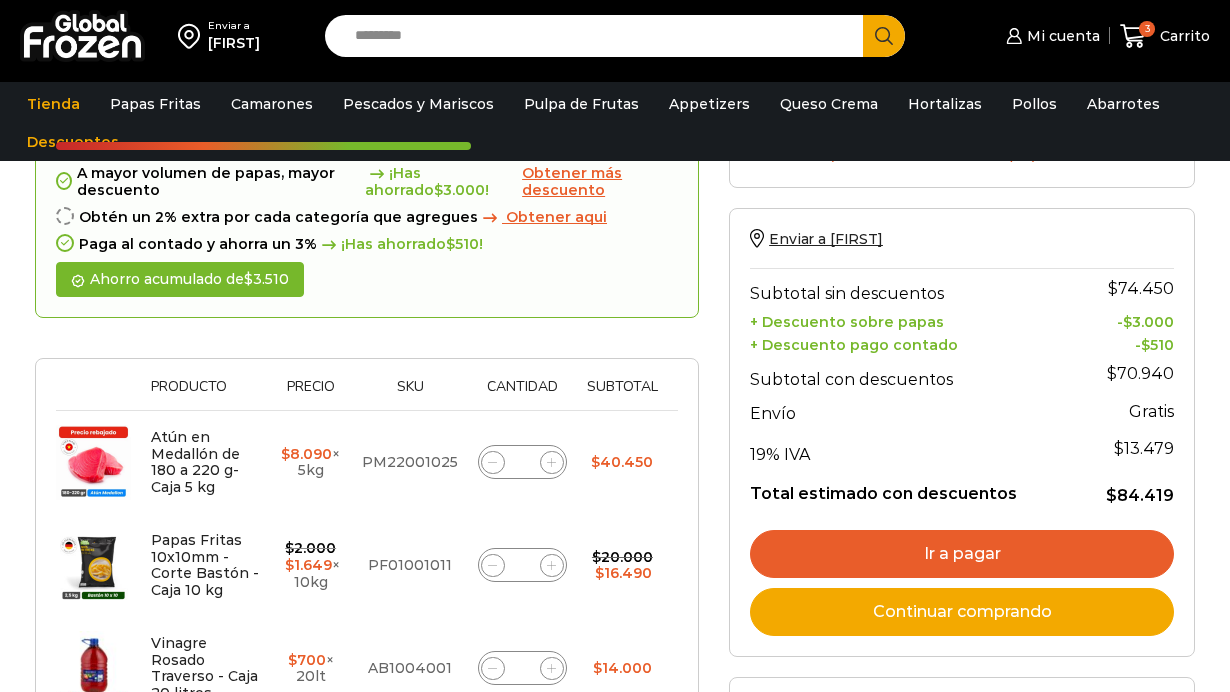scroll, scrollTop: 200, scrollLeft: 0, axis: vertical 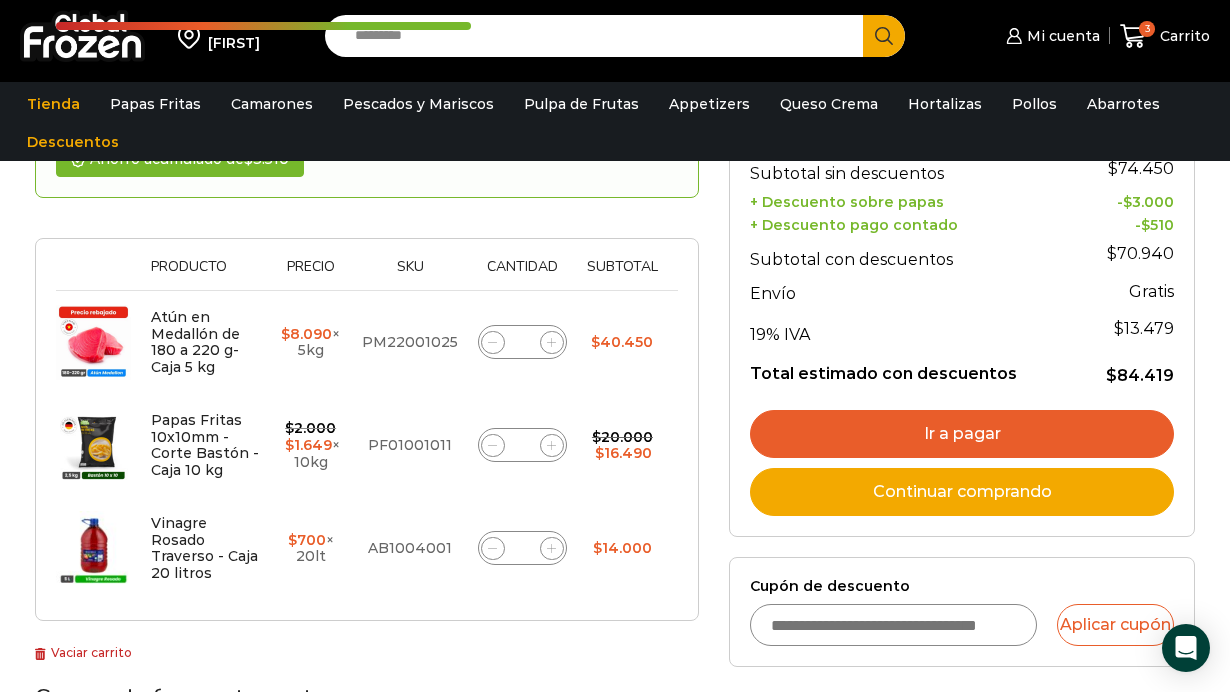 click on "Ir a pagar" at bounding box center [962, 434] 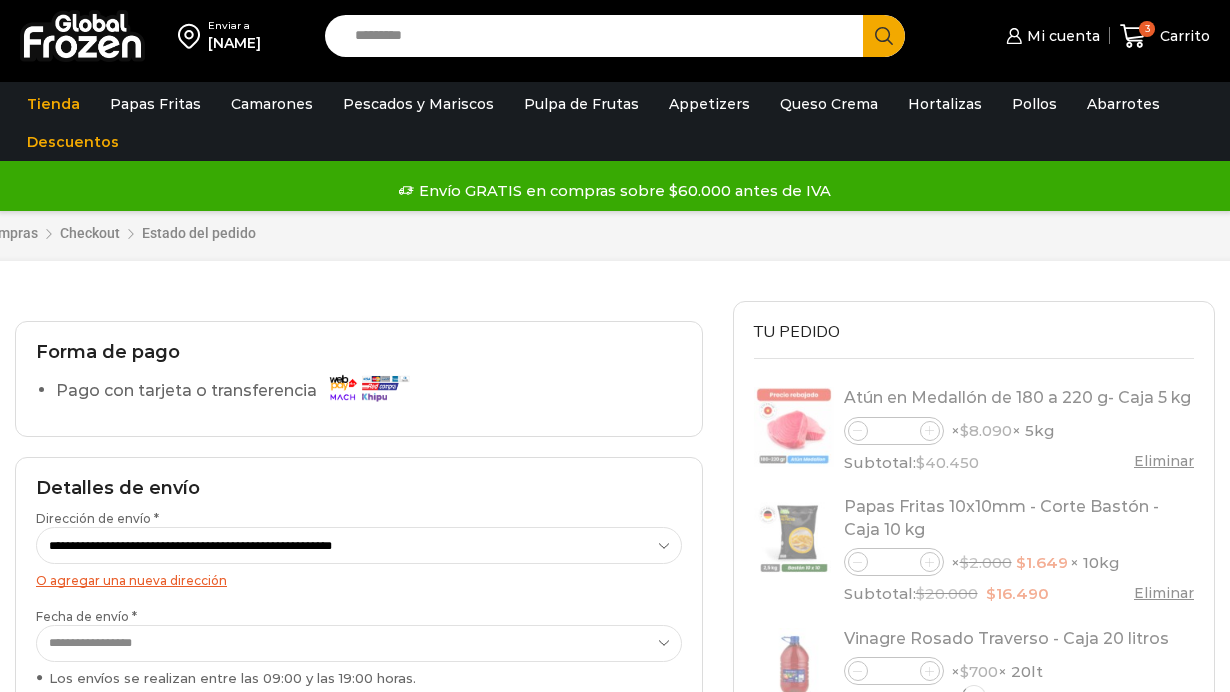 scroll, scrollTop: 80, scrollLeft: 0, axis: vertical 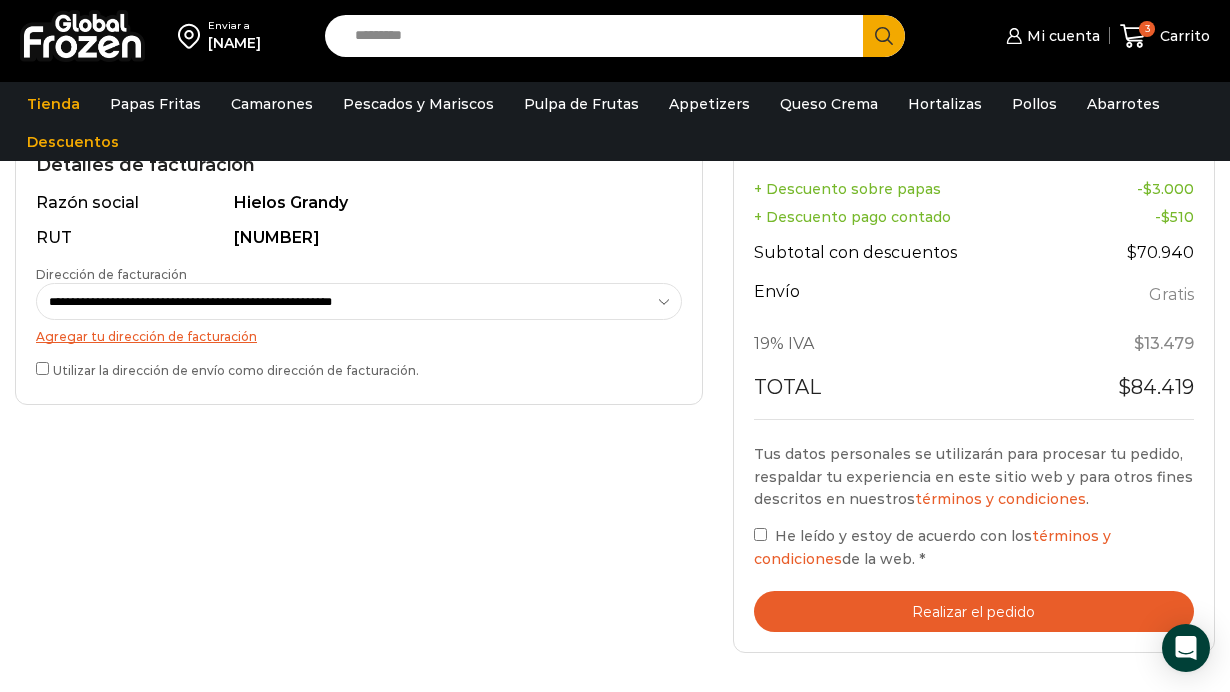 click on "Realizar el pedido" at bounding box center (974, 611) 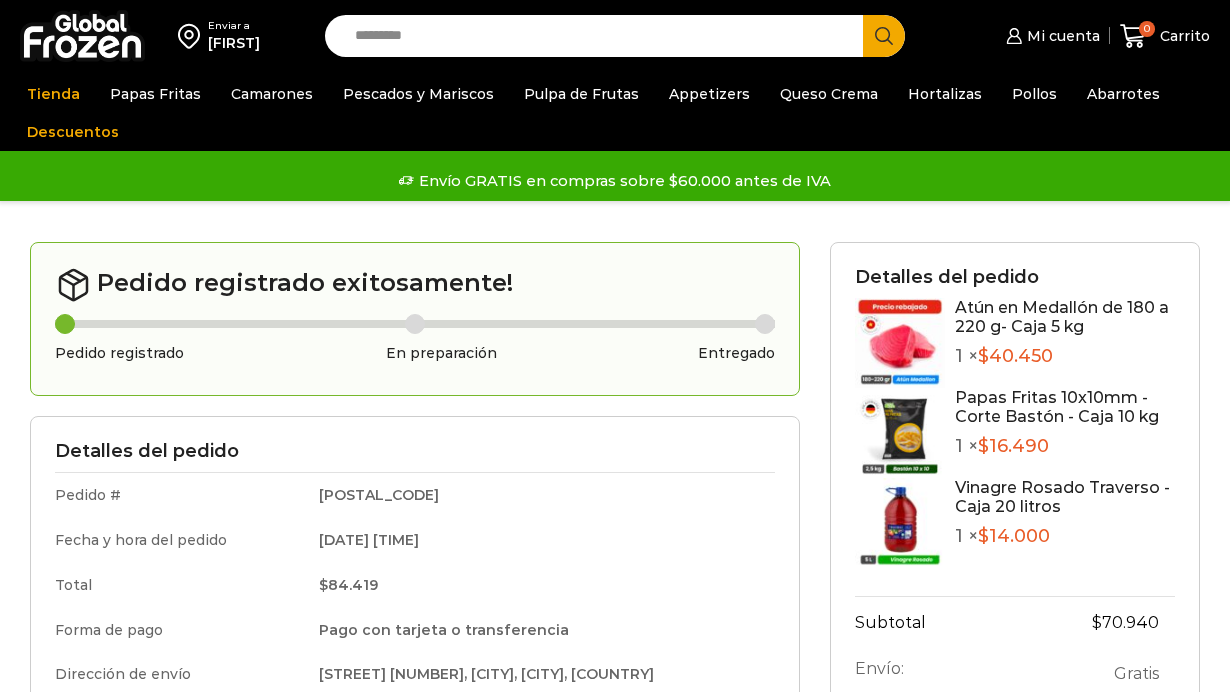 scroll, scrollTop: 0, scrollLeft: 0, axis: both 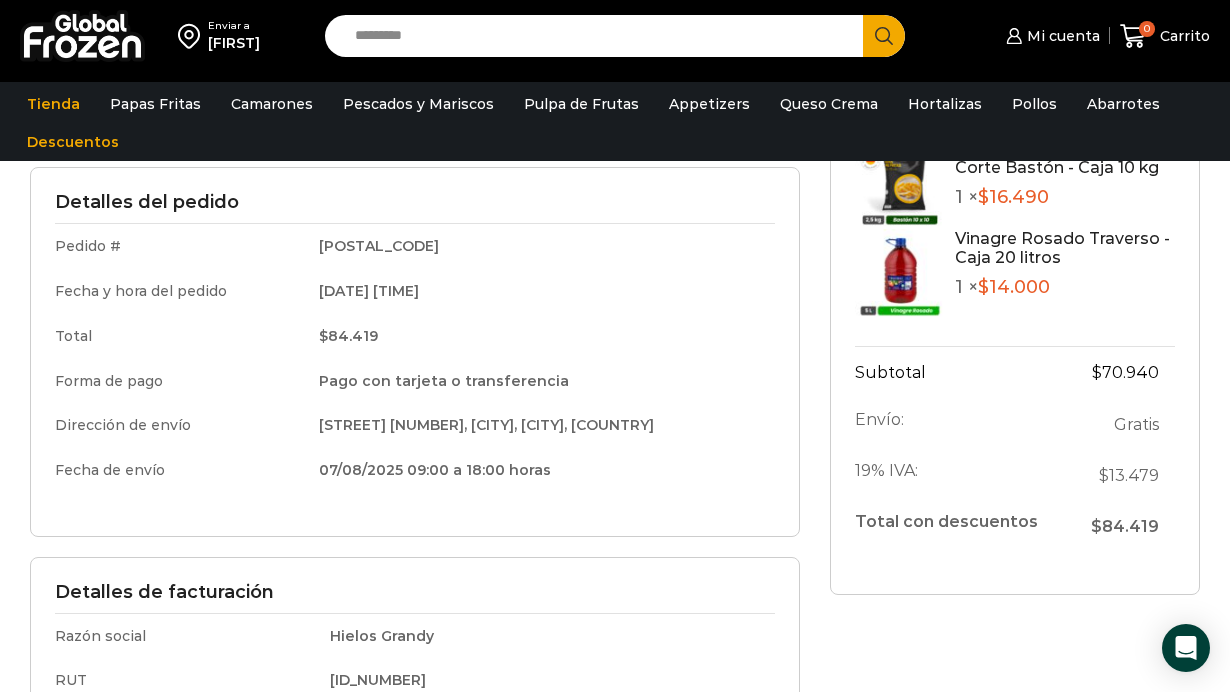 click on "Papas Fritas 10x10mm - Corte Bastón - Caja 10 kg
1 ×  $ 16.490" at bounding box center (1015, 184) 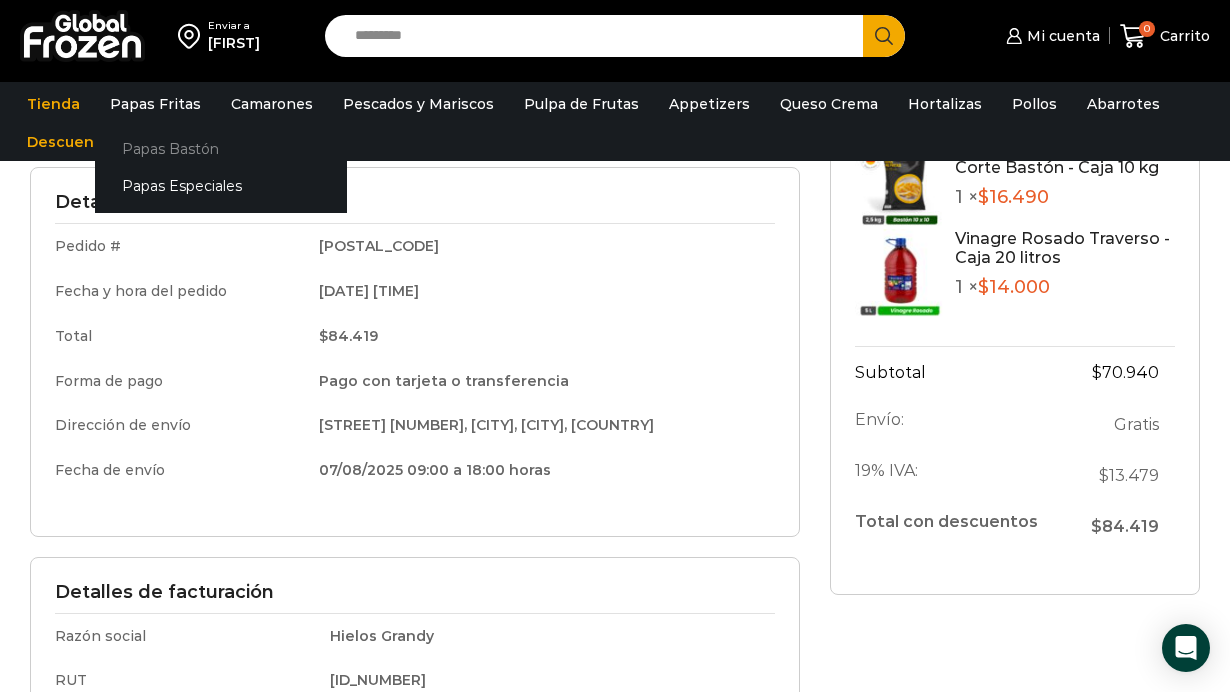 click on "Papas Bastón" at bounding box center (221, 149) 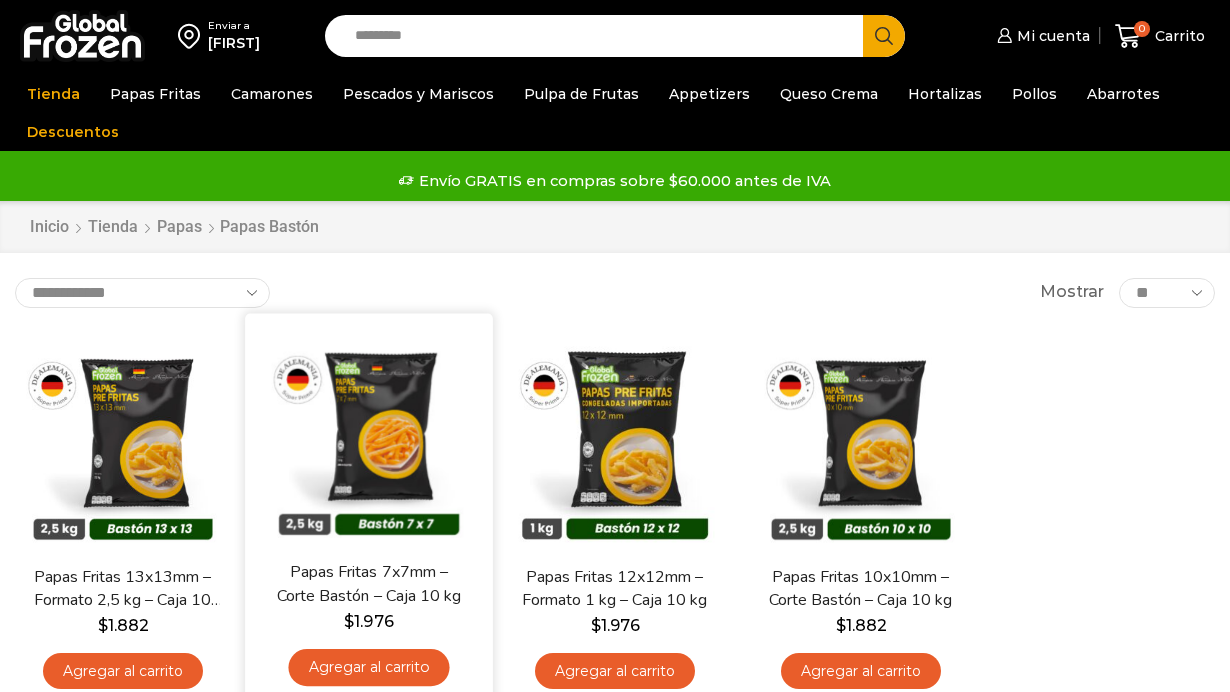 scroll, scrollTop: 0, scrollLeft: 0, axis: both 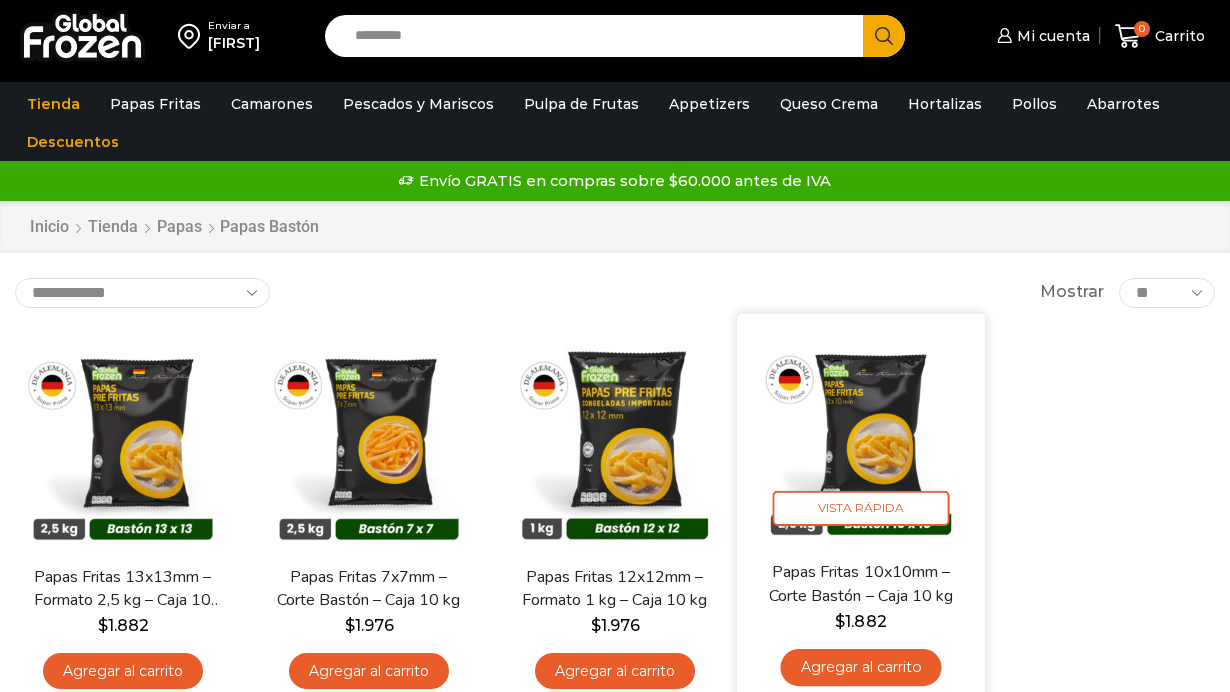 click at bounding box center (861, 437) 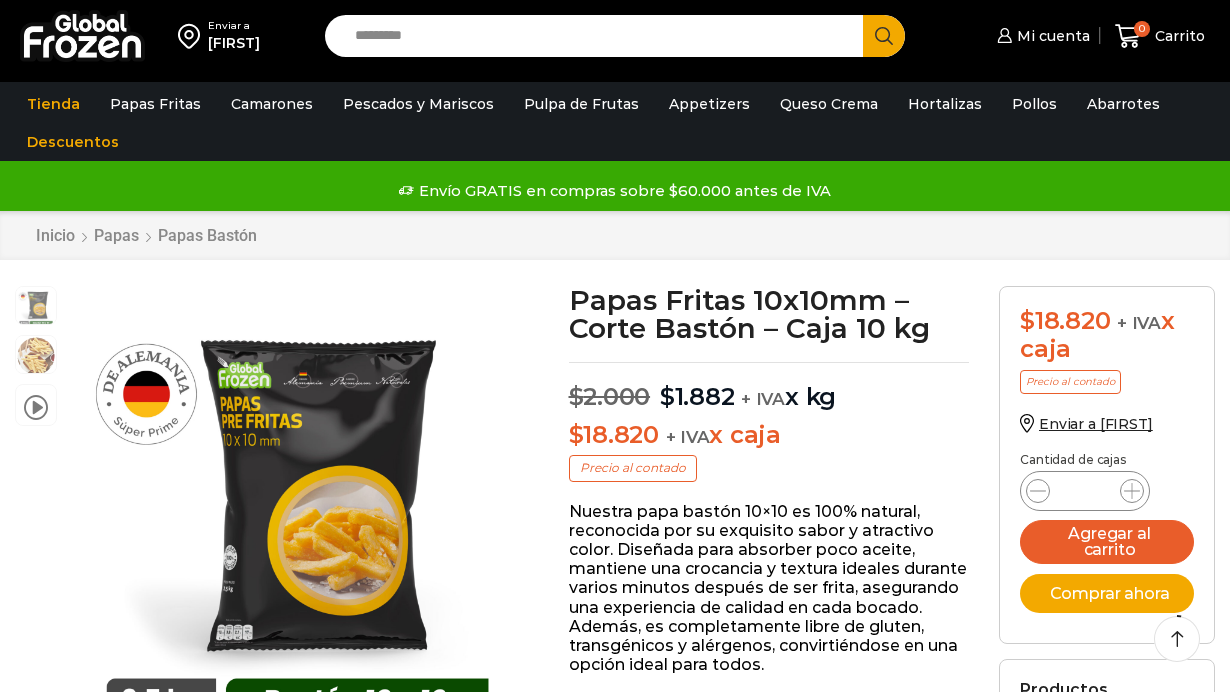 scroll, scrollTop: 121, scrollLeft: 0, axis: vertical 